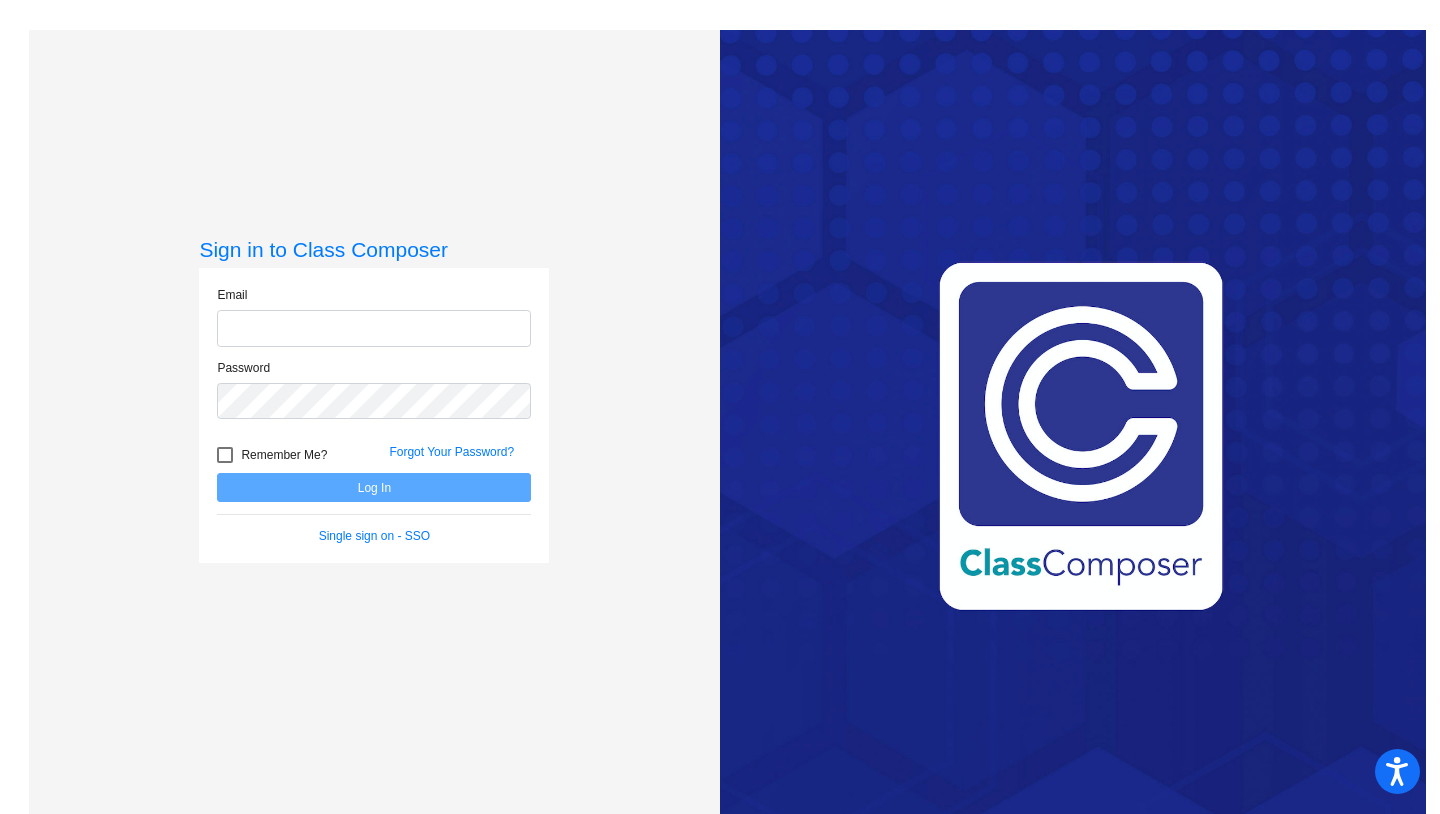 scroll, scrollTop: 0, scrollLeft: 0, axis: both 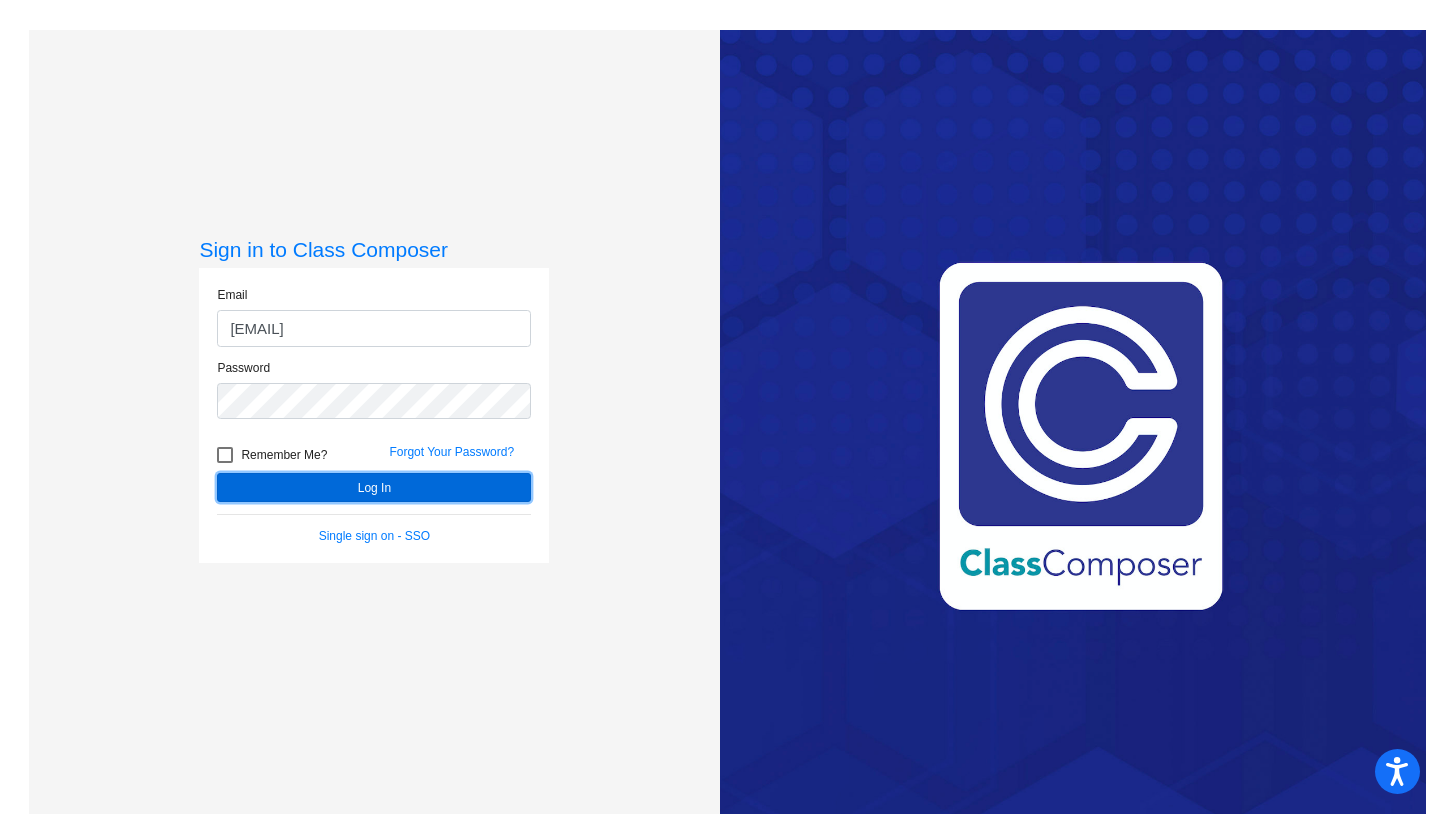 click on "Log In" 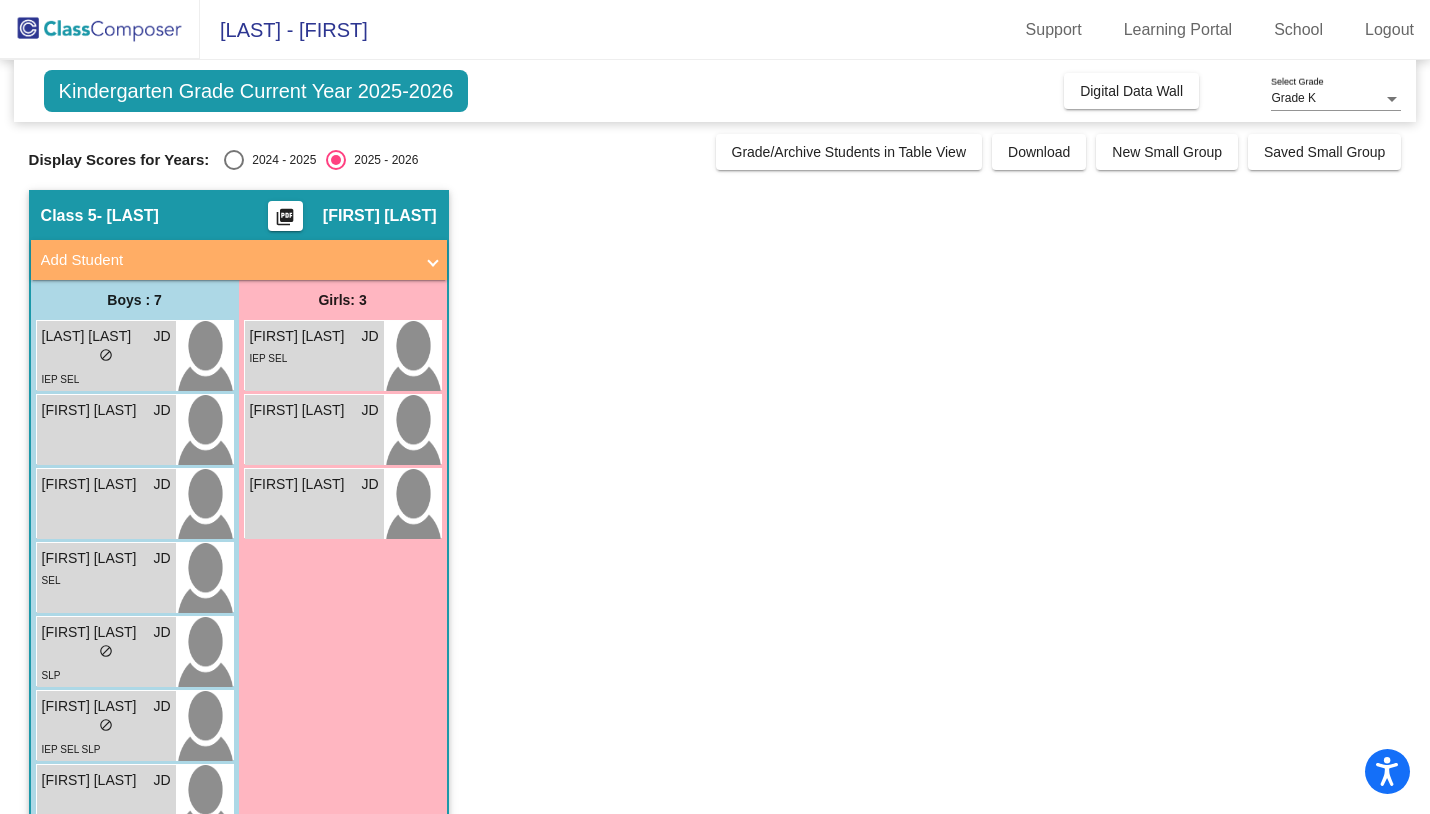 scroll, scrollTop: 56, scrollLeft: 0, axis: vertical 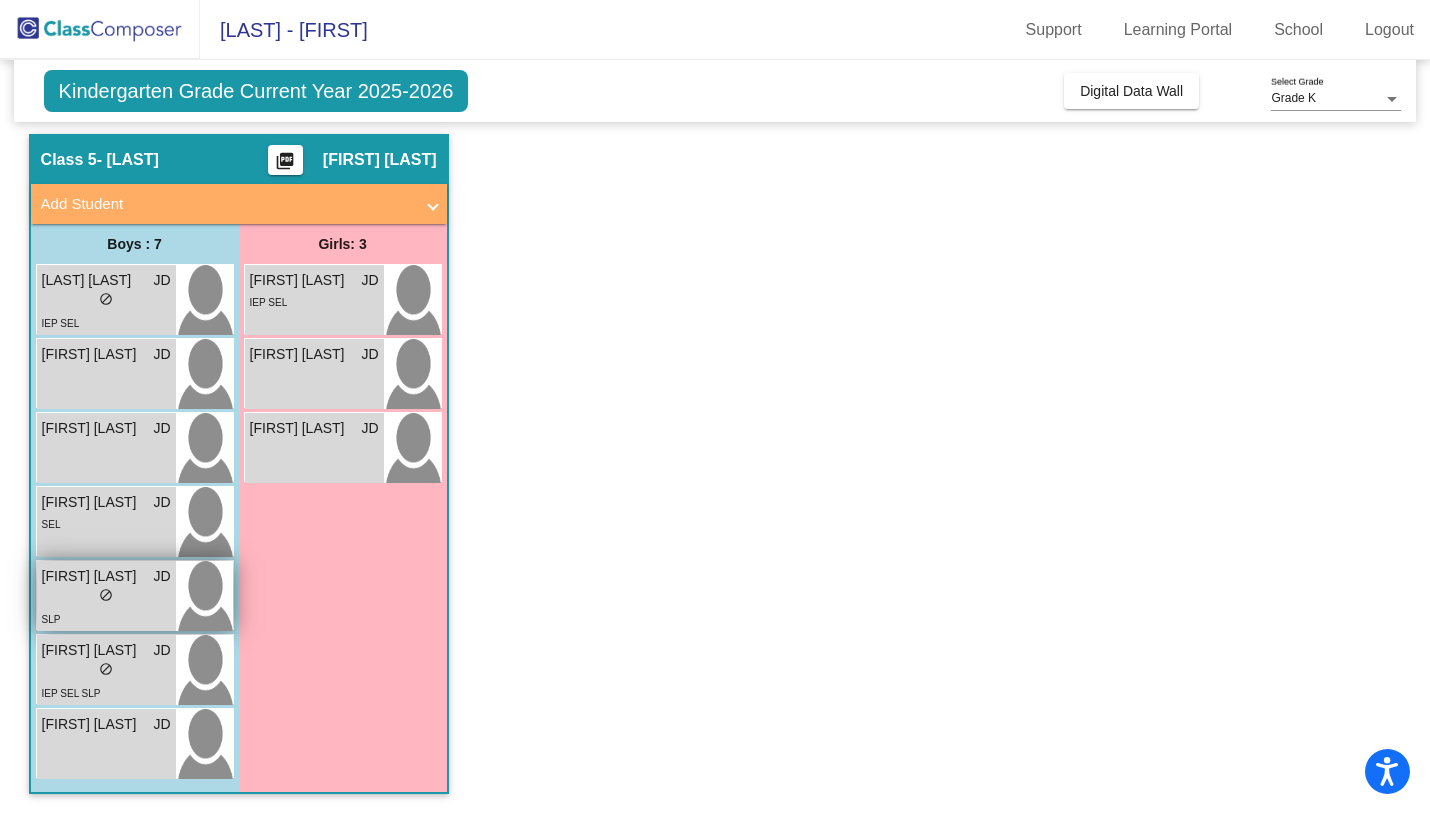 click on "do_not_disturb_alt" at bounding box center [106, 595] 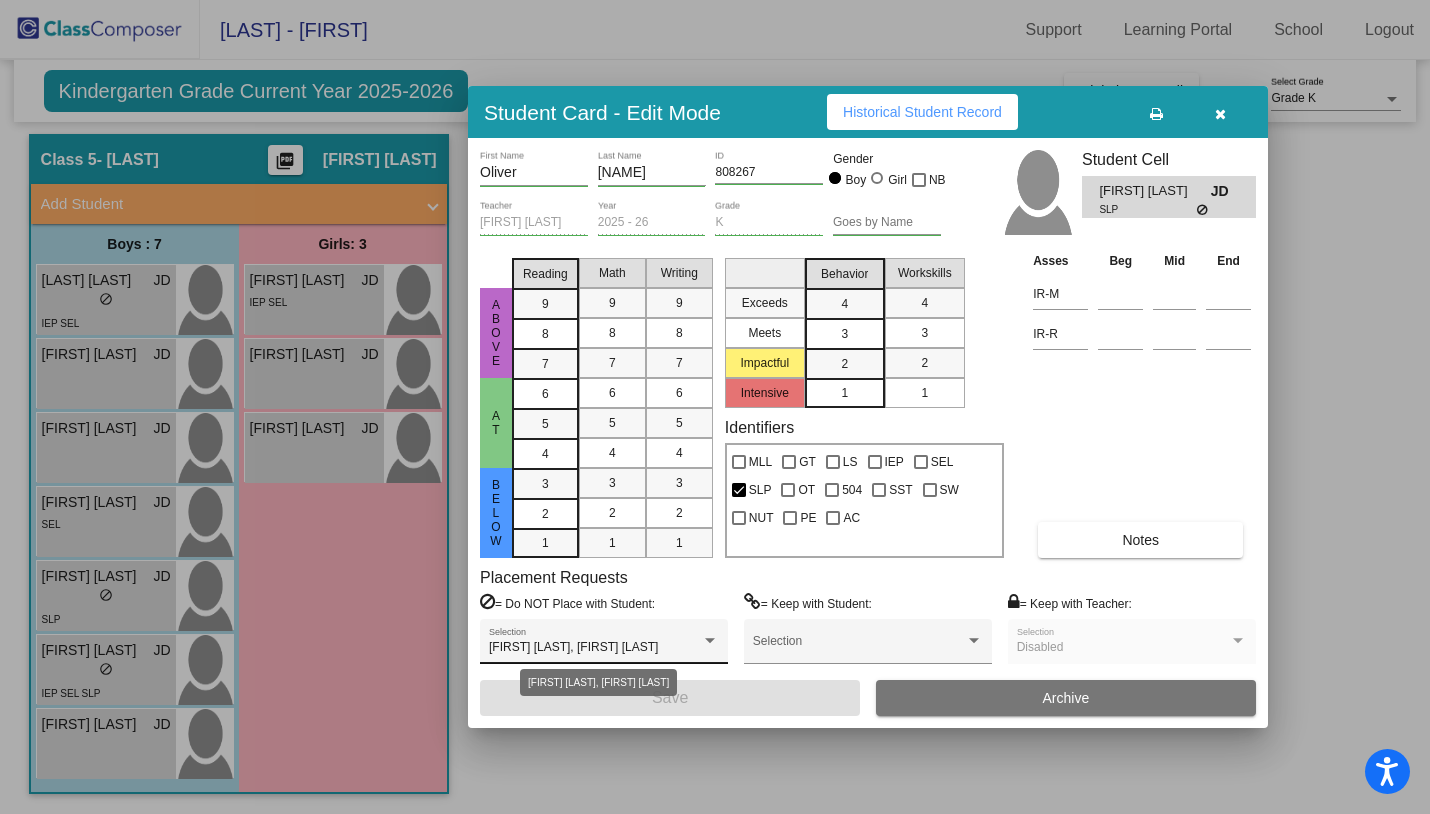 click at bounding box center (710, 641) 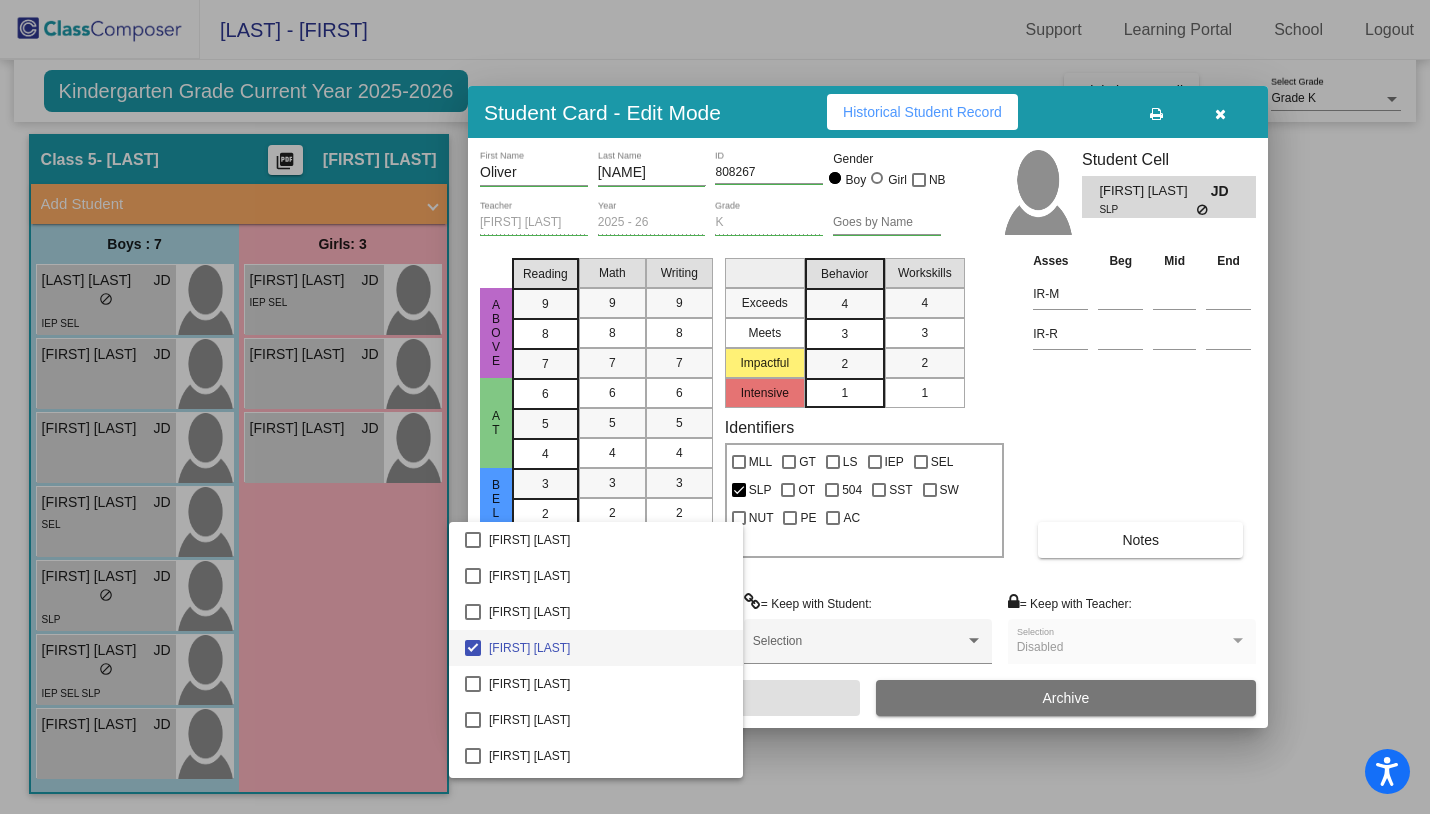 click at bounding box center [715, 407] 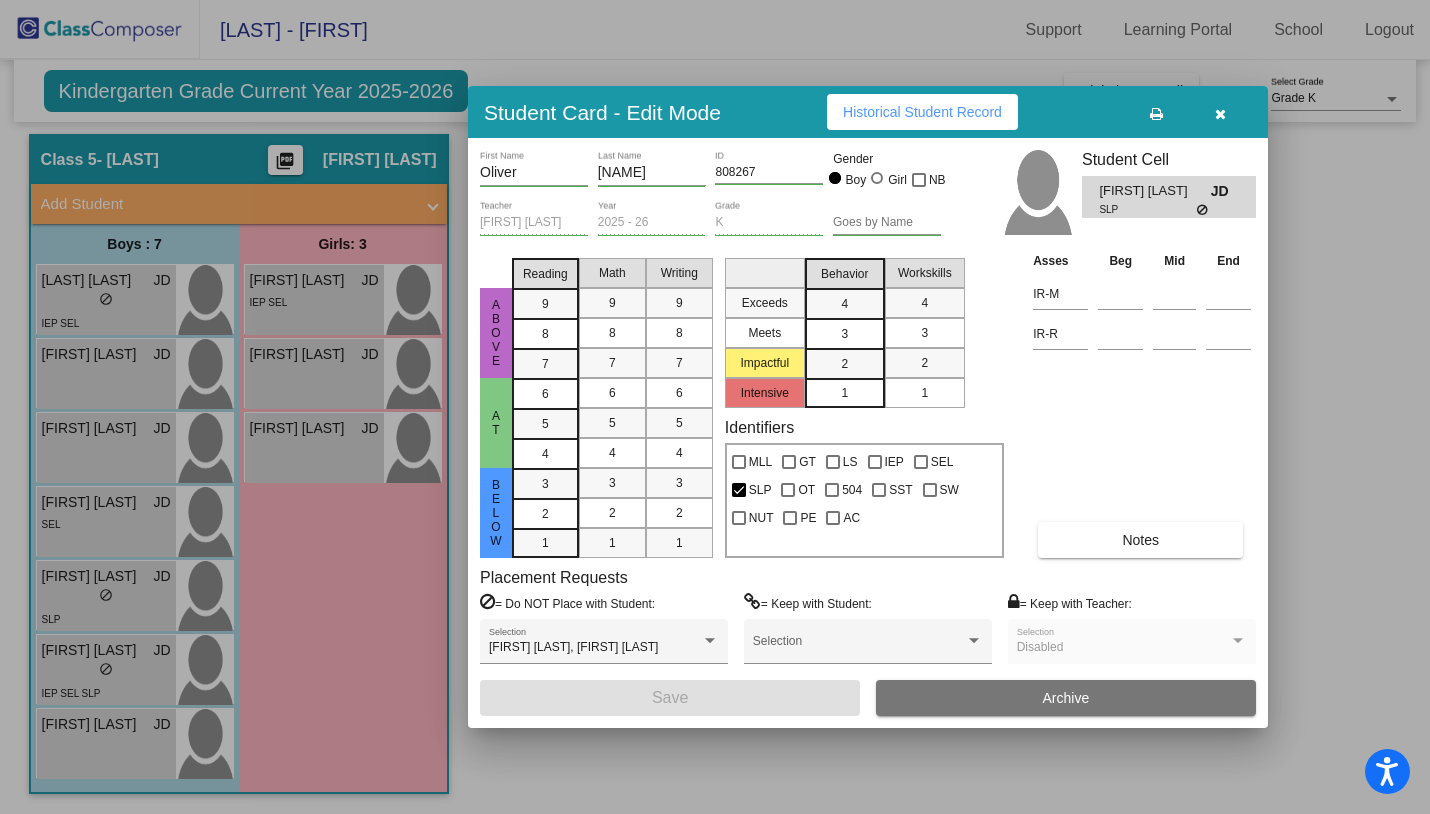click at bounding box center (1220, 112) 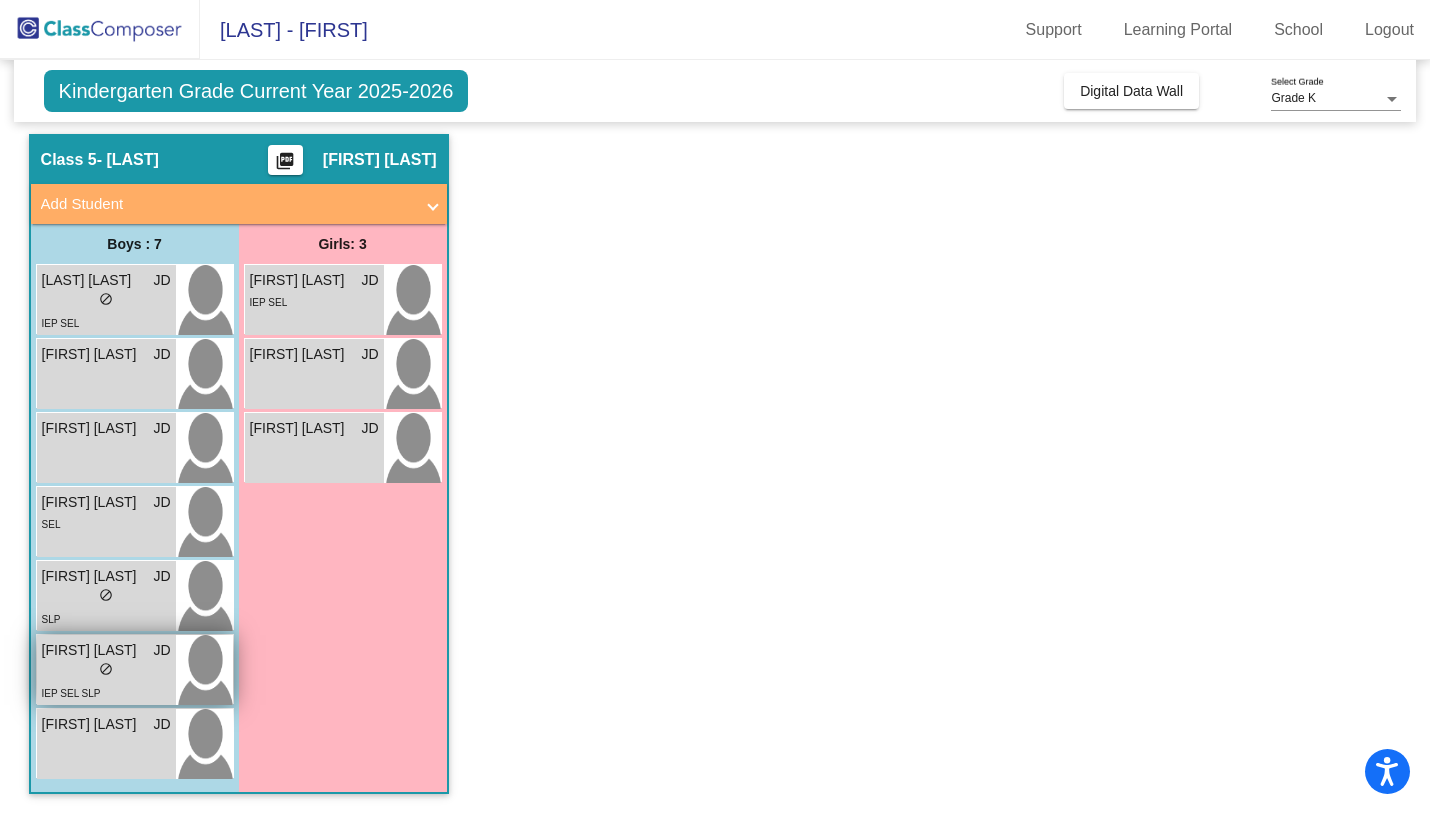 click on "lock do_not_disturb_alt" at bounding box center [106, 671] 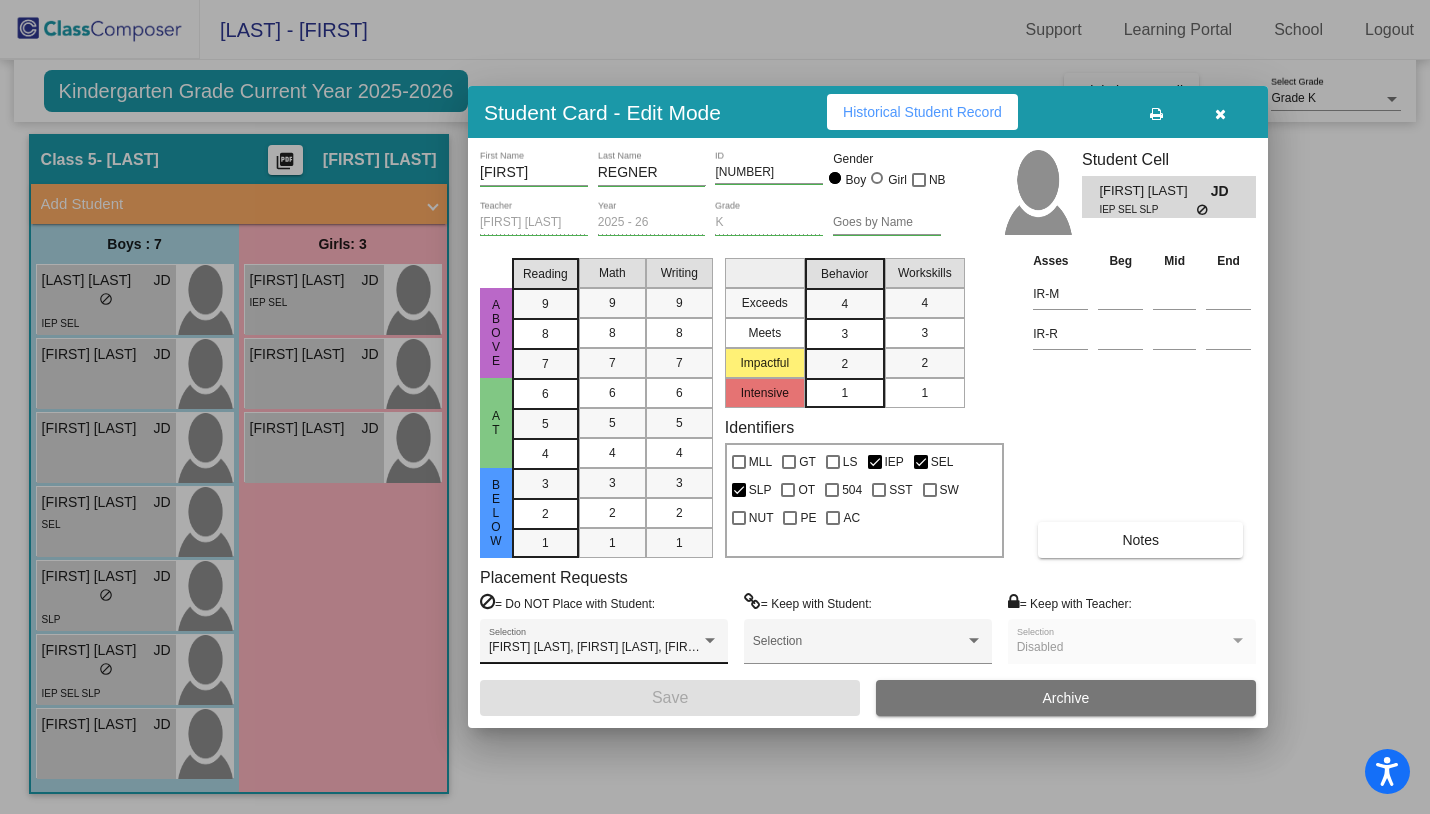 click on "[FIRST] [LAST], [FIRST] [LAST], [FIRST] [LAST], [FIRST] [LAST] Selection" at bounding box center (604, 646) 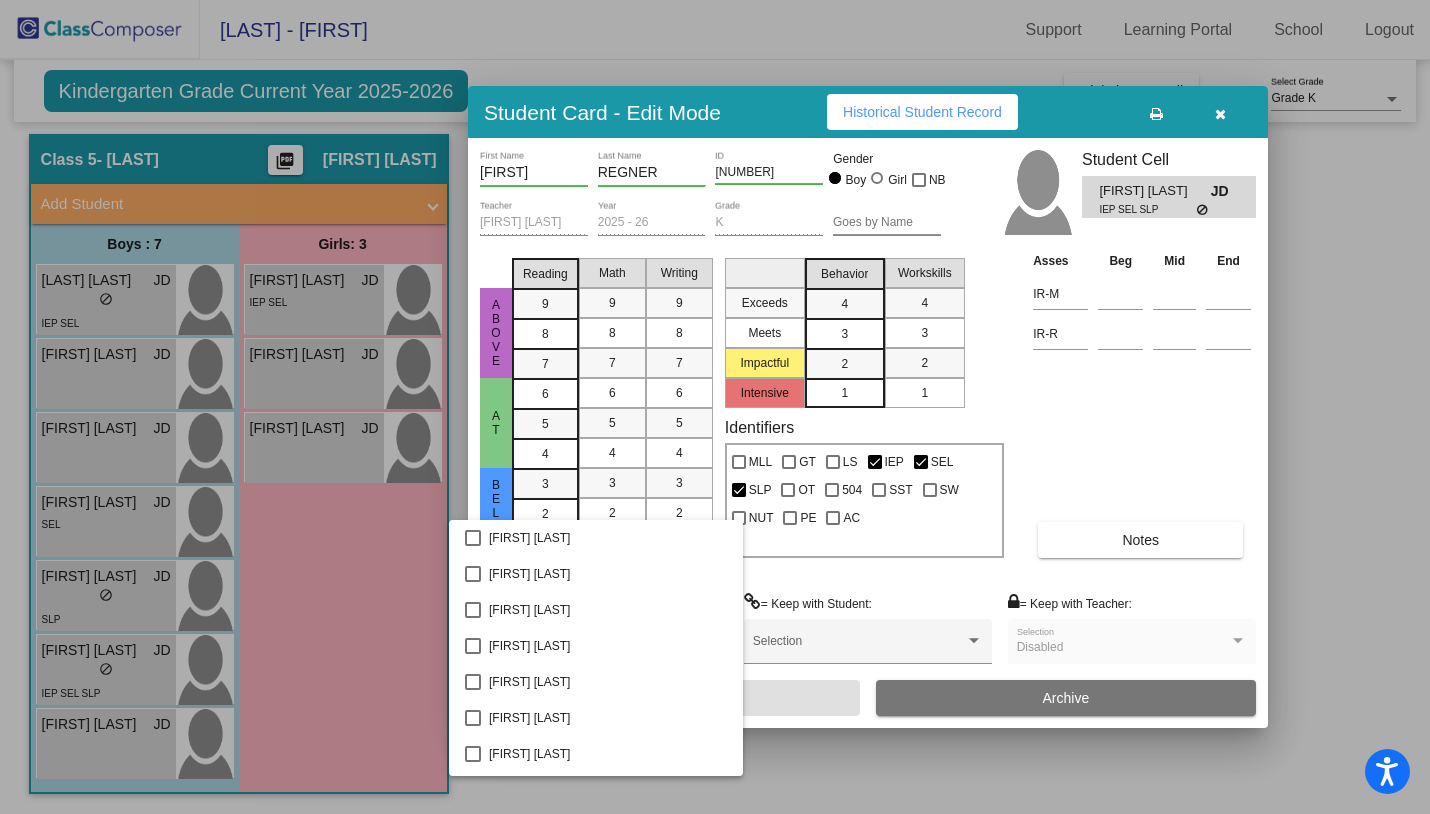 scroll, scrollTop: 250, scrollLeft: 0, axis: vertical 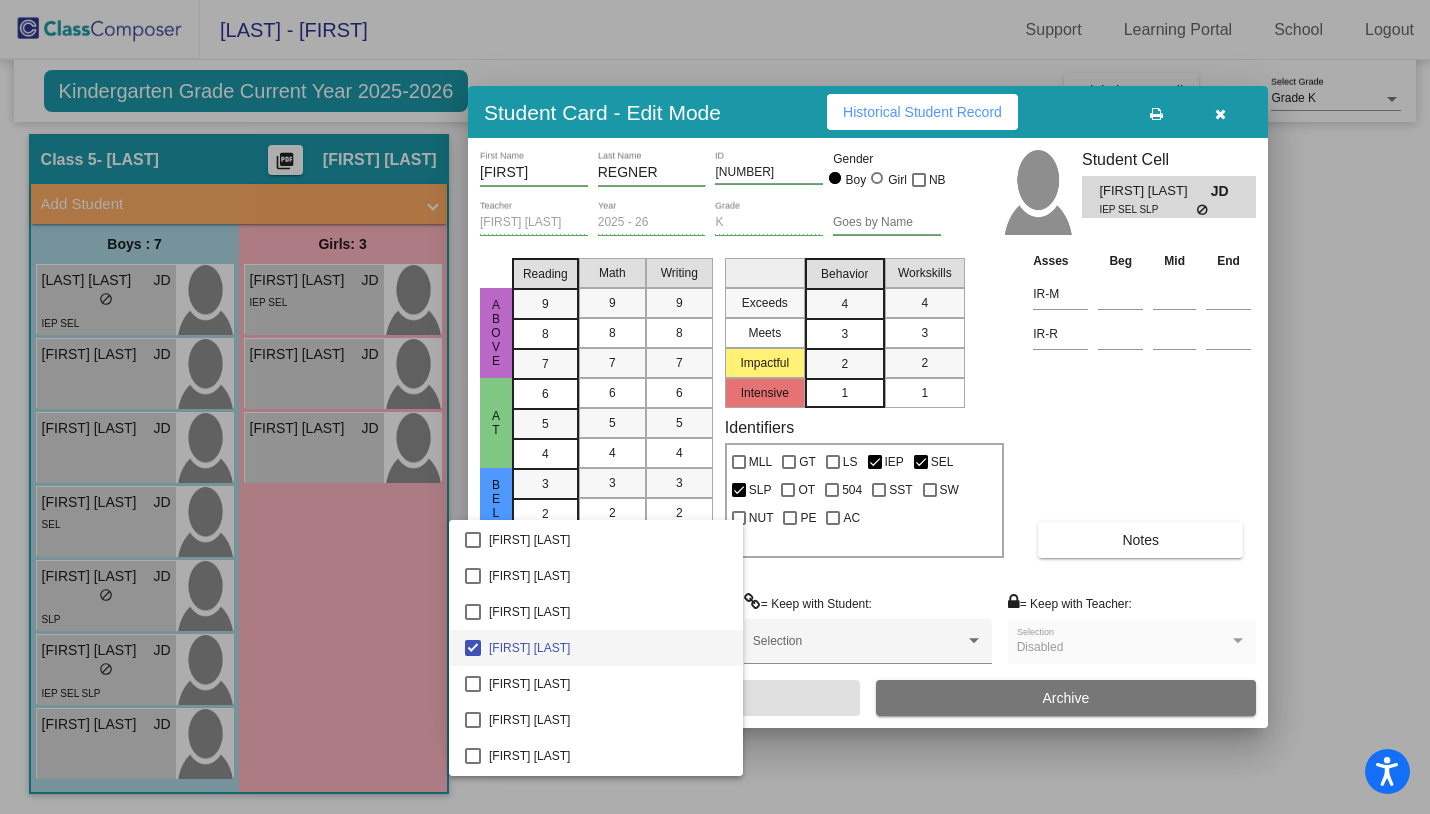 click at bounding box center [715, 407] 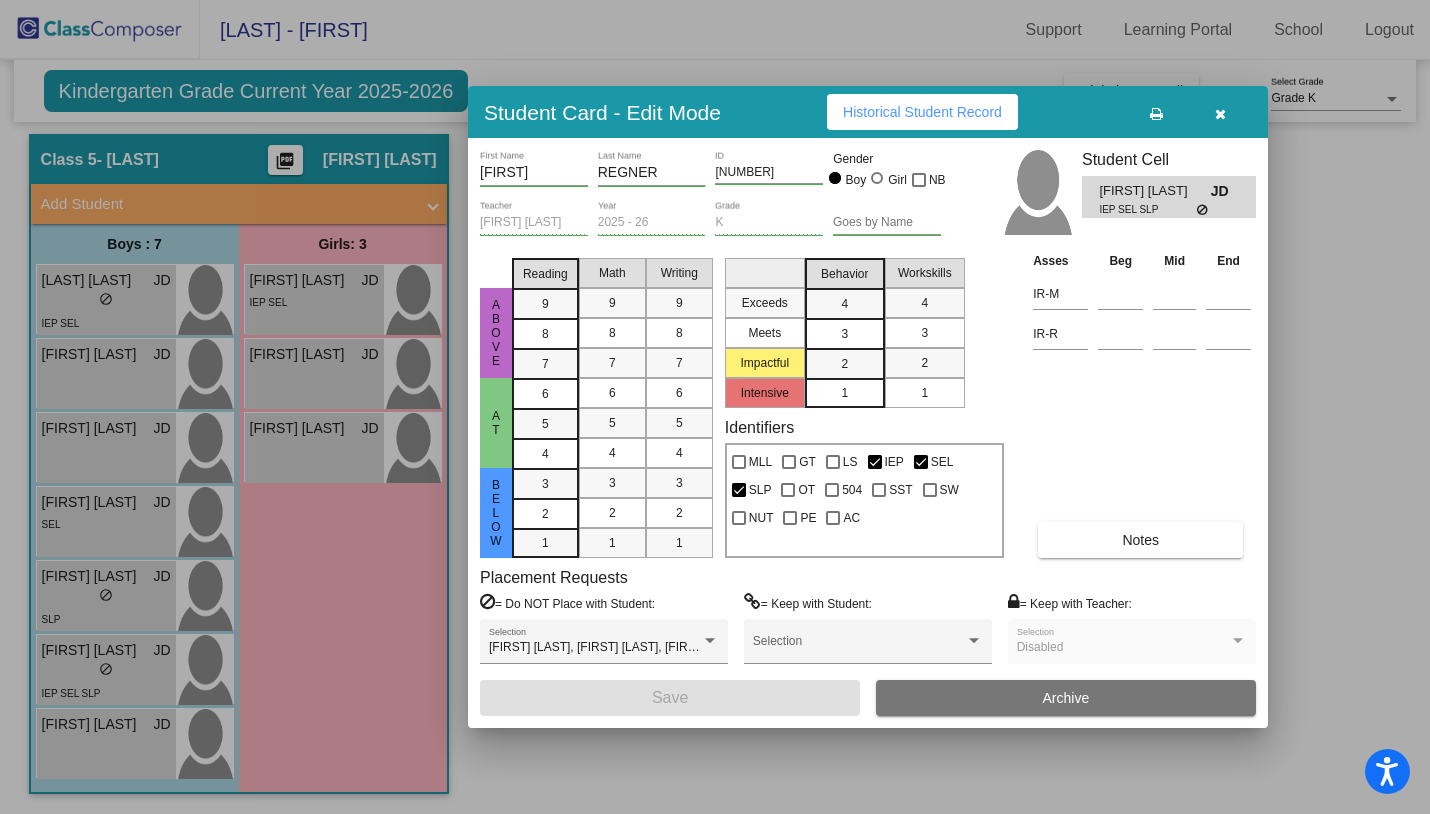 click at bounding box center [1220, 112] 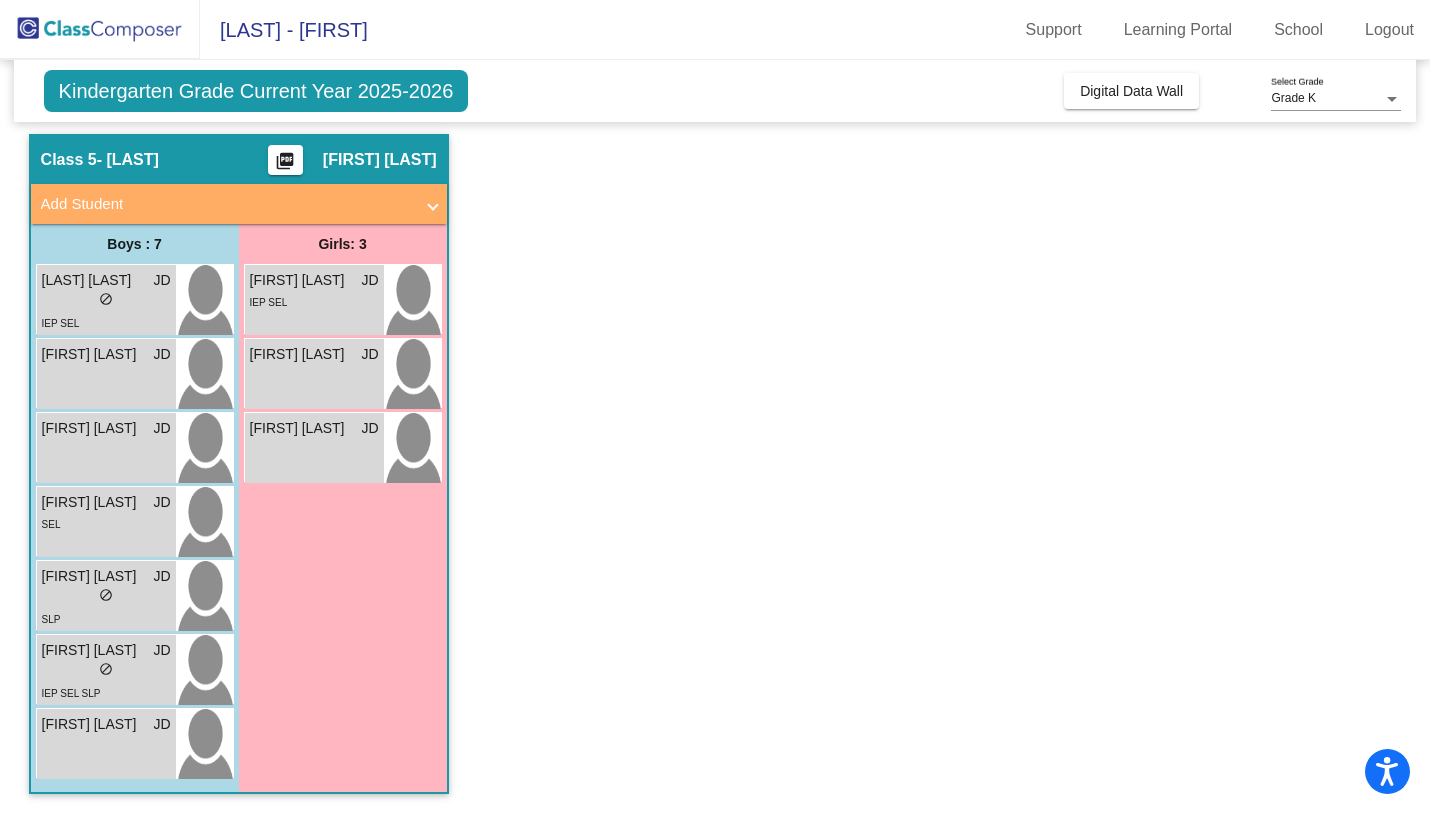 scroll, scrollTop: 0, scrollLeft: 0, axis: both 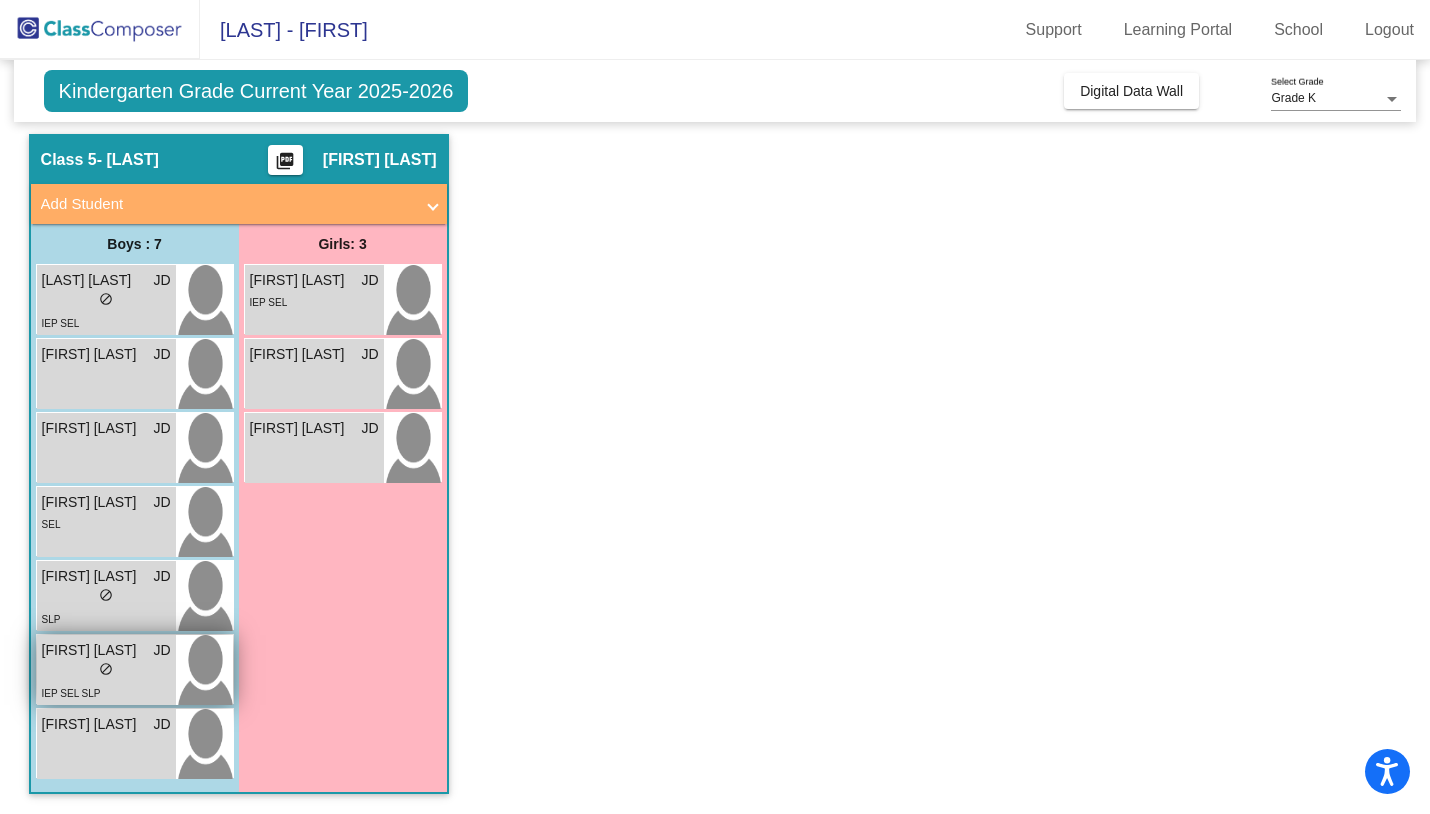 click on "lock do_not_disturb_alt" at bounding box center [106, 671] 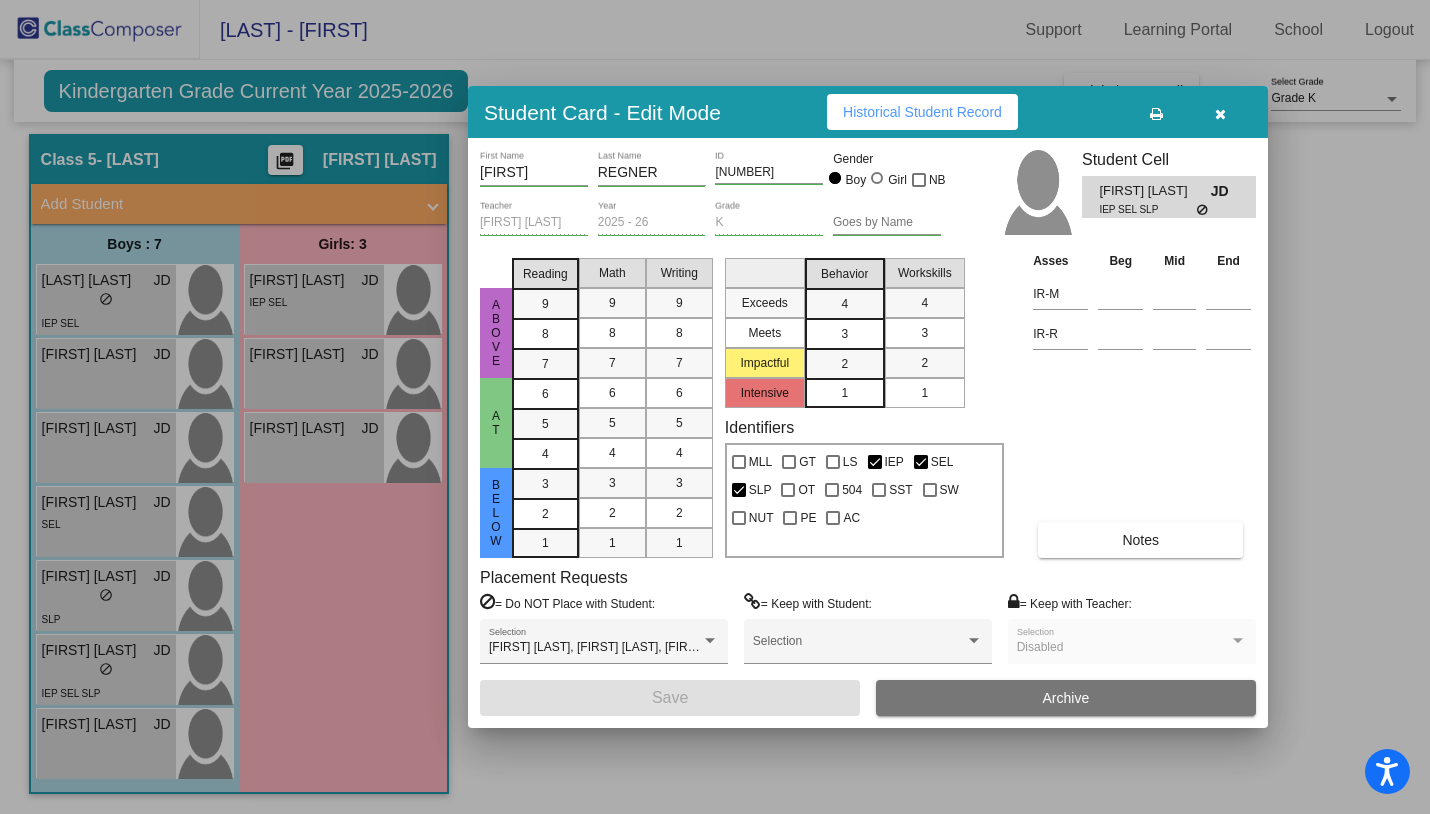 click at bounding box center [1220, 114] 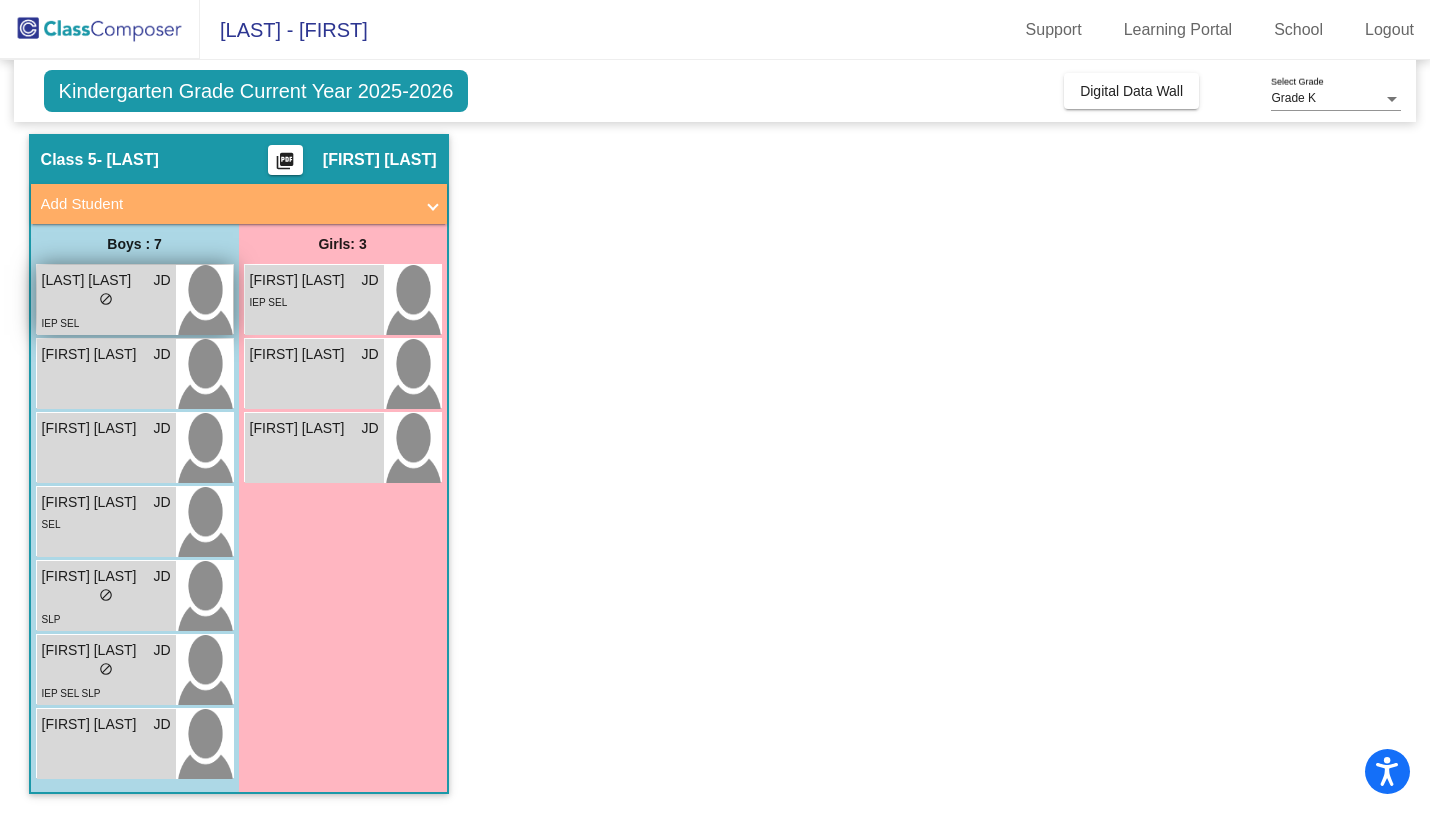 click on "lock do_not_disturb_alt" at bounding box center (106, 301) 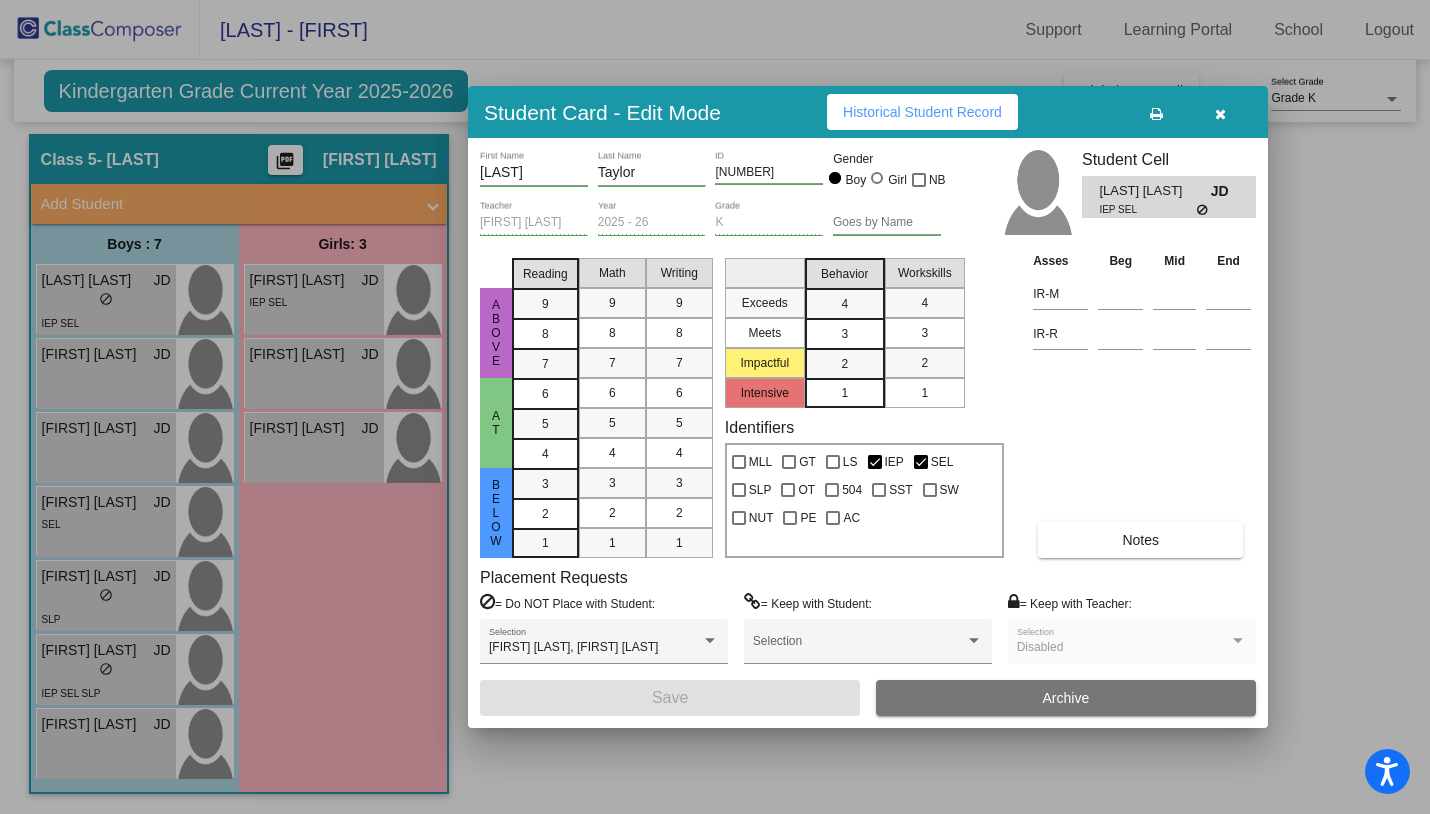 click at bounding box center (1220, 114) 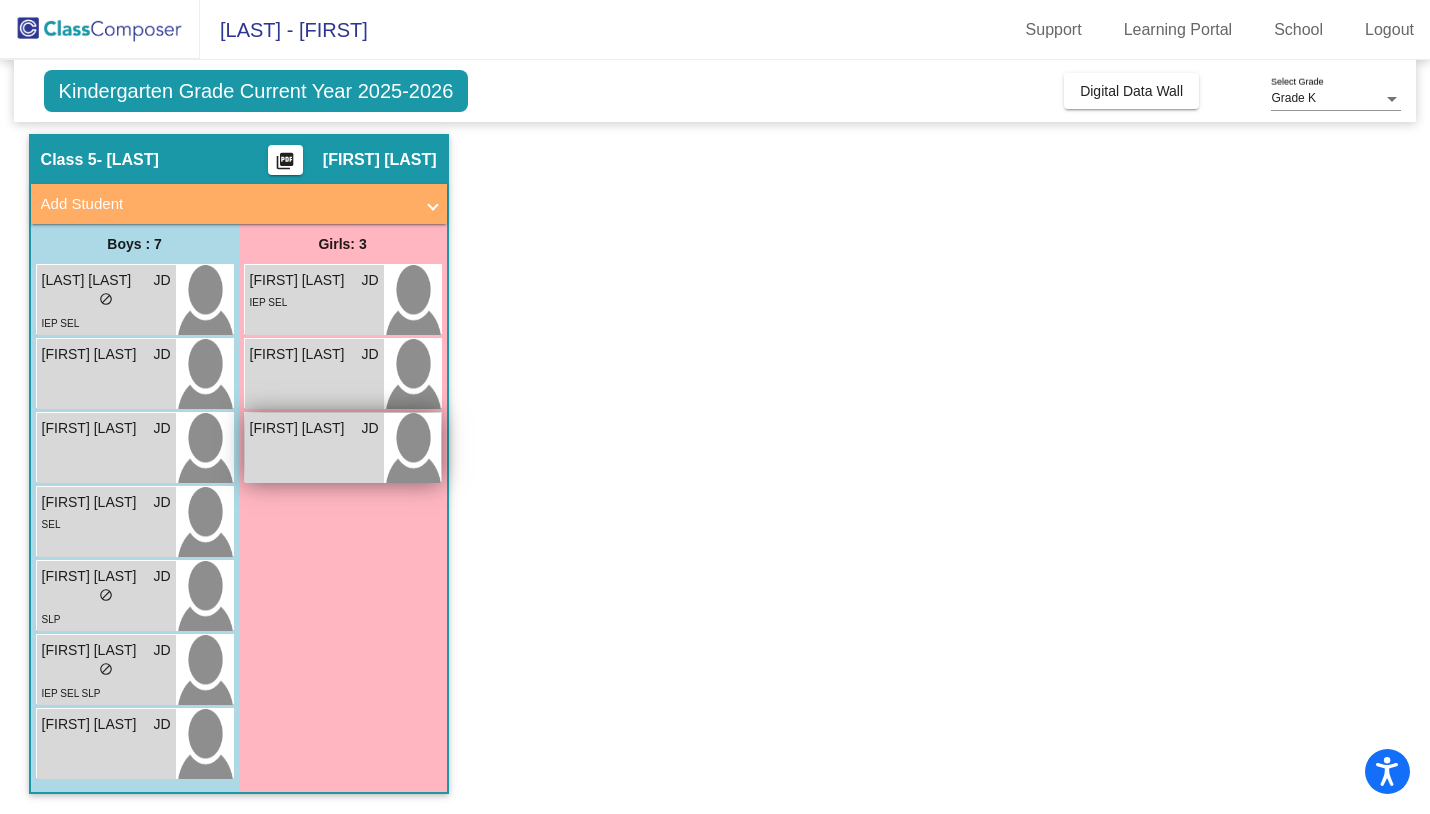 click on "[FIRST] [LAST] [FIRST] lock do_not_disturb_alt" at bounding box center (314, 448) 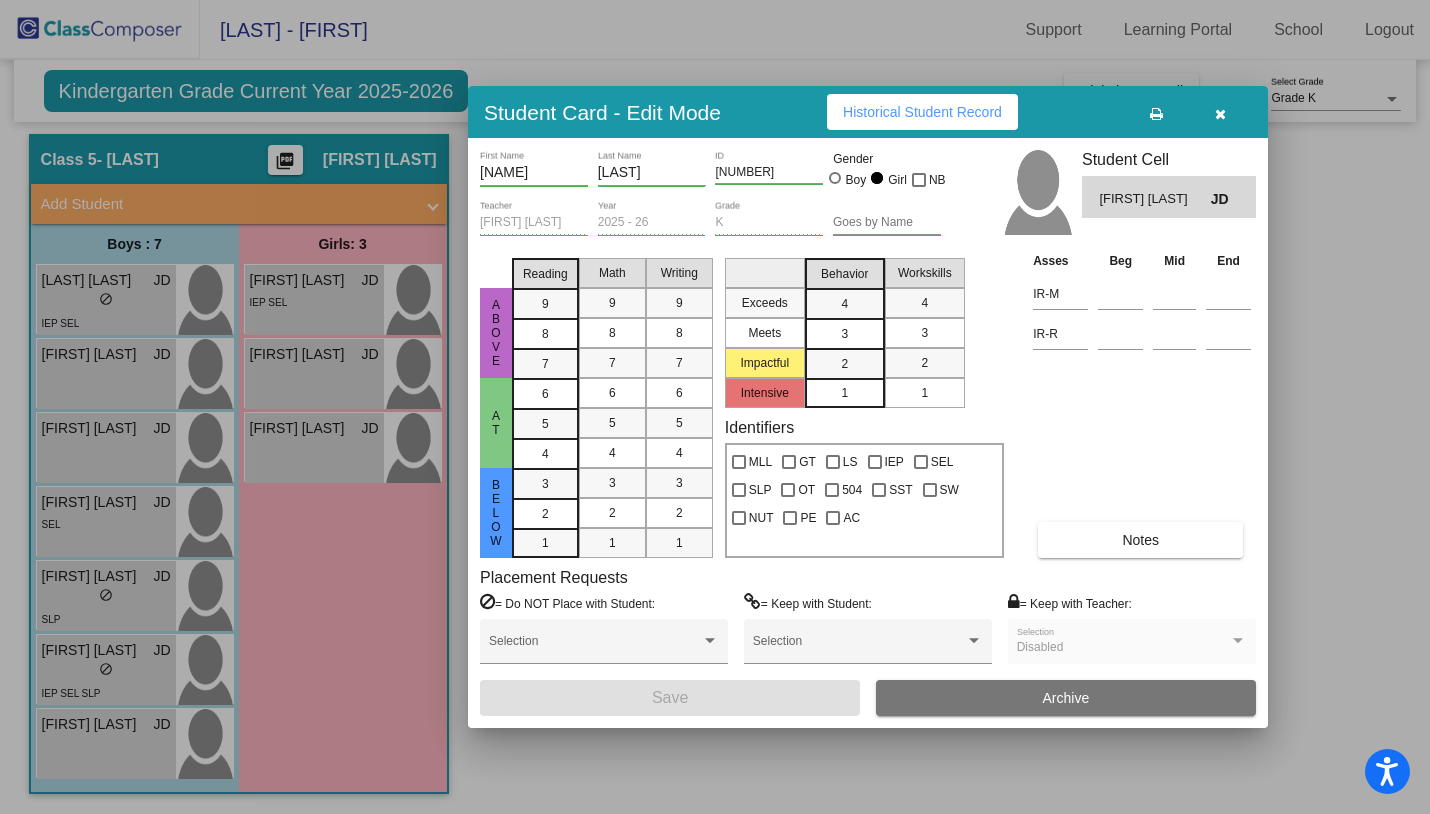 click at bounding box center [1220, 114] 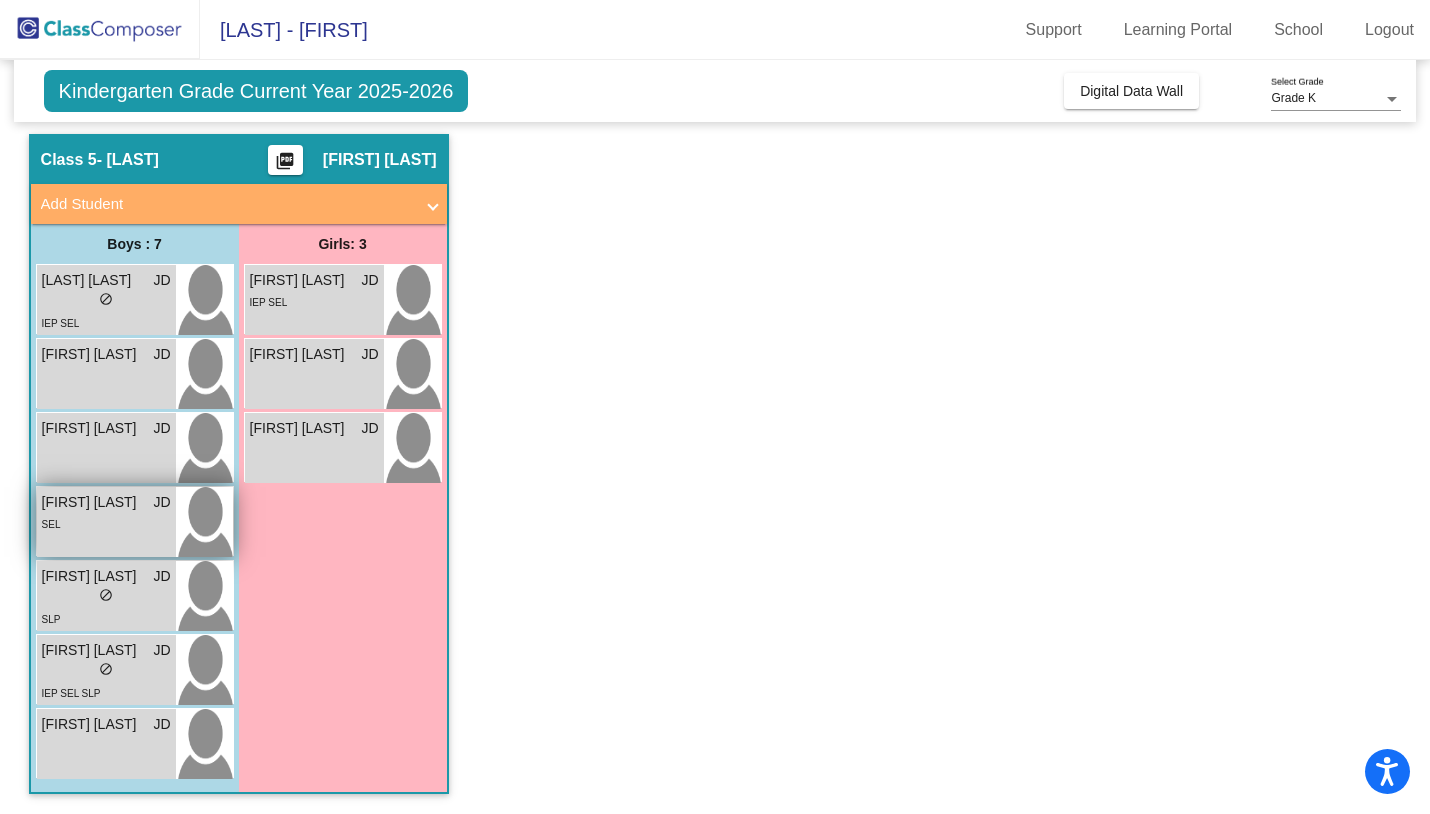 click on "SEL" at bounding box center [106, 523] 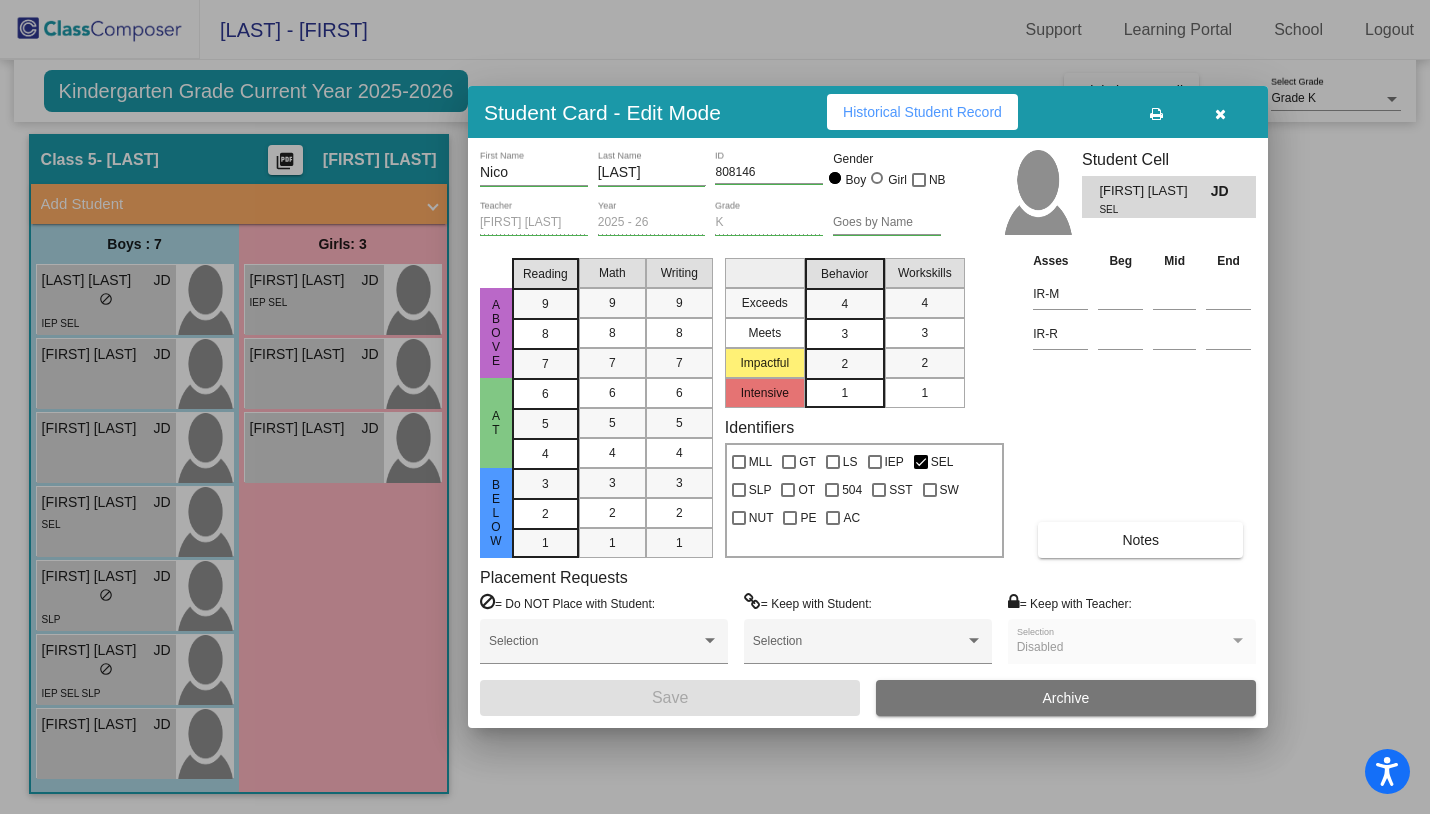 click on "Notes" at bounding box center (1140, 540) 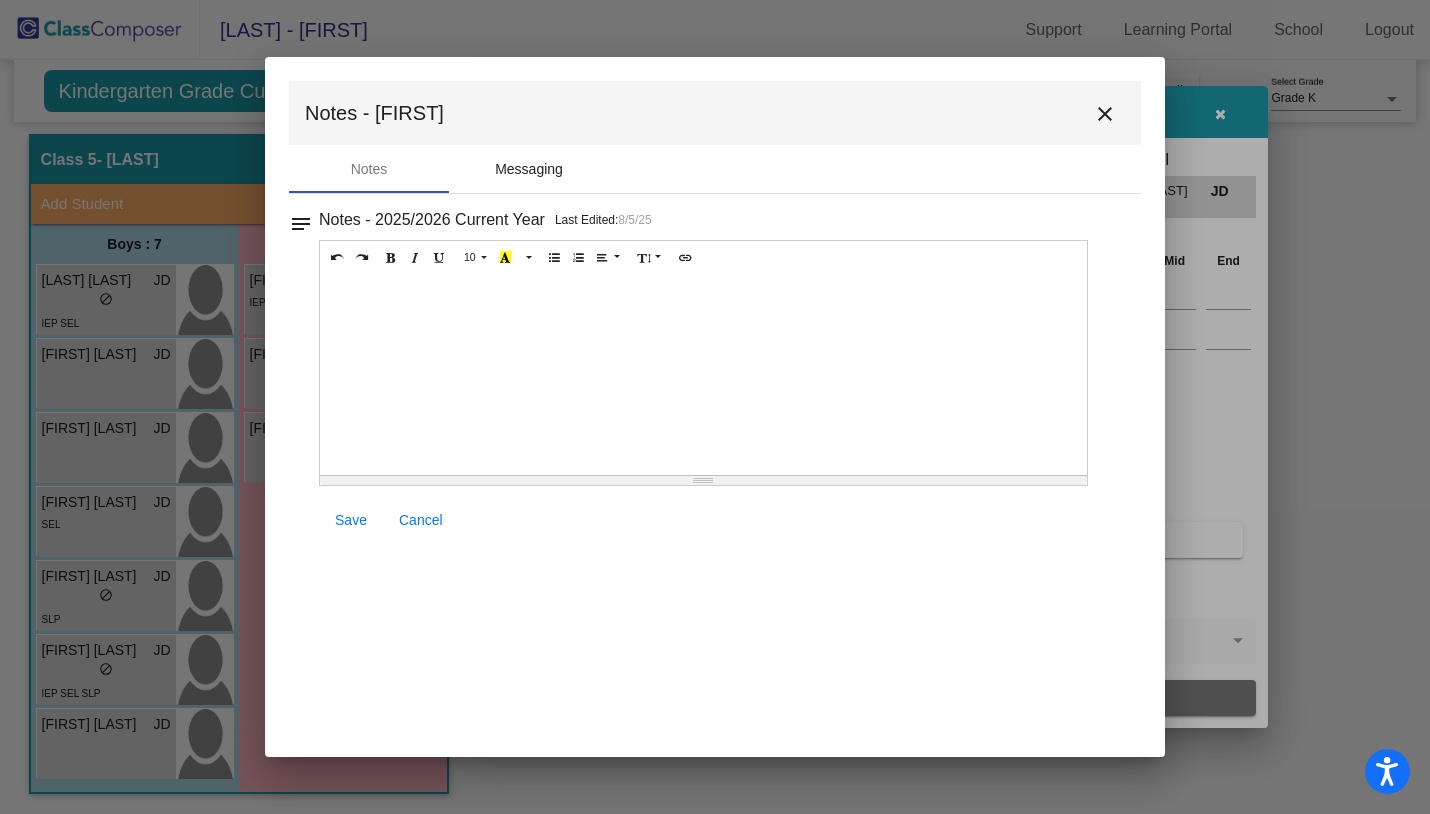 click on "Messaging" at bounding box center [529, 169] 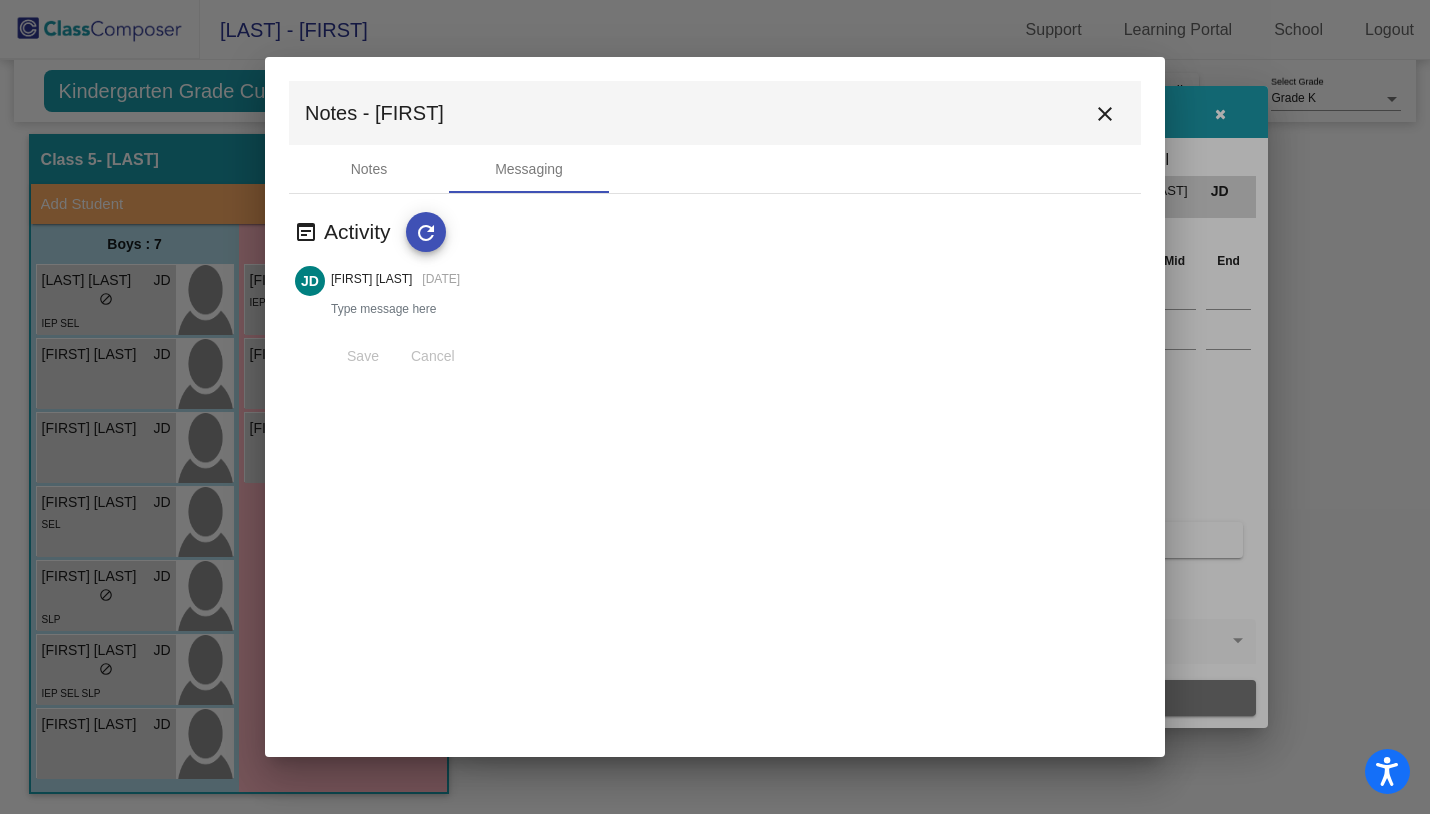 click on "close" at bounding box center [1105, 114] 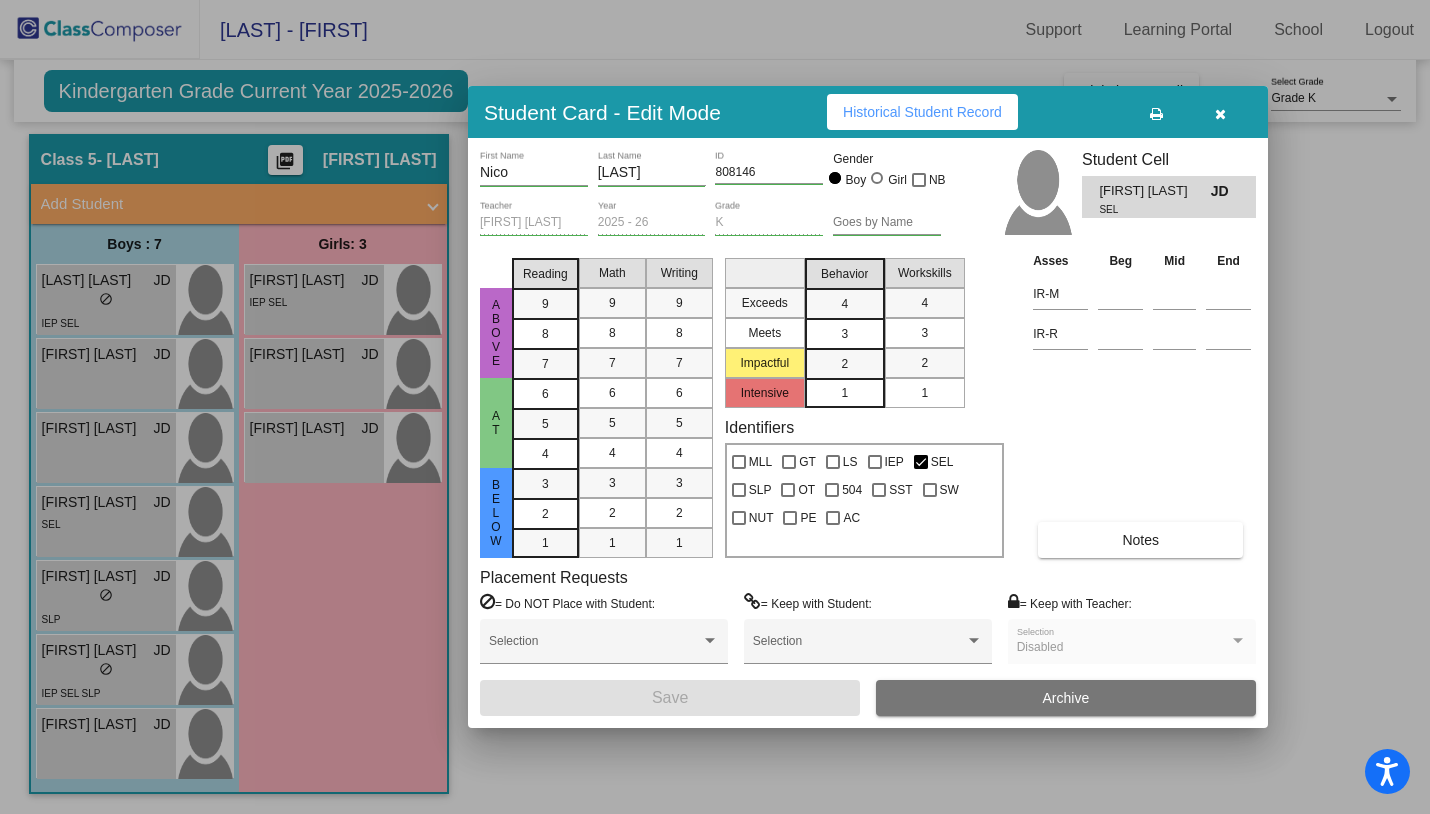 click at bounding box center [715, 407] 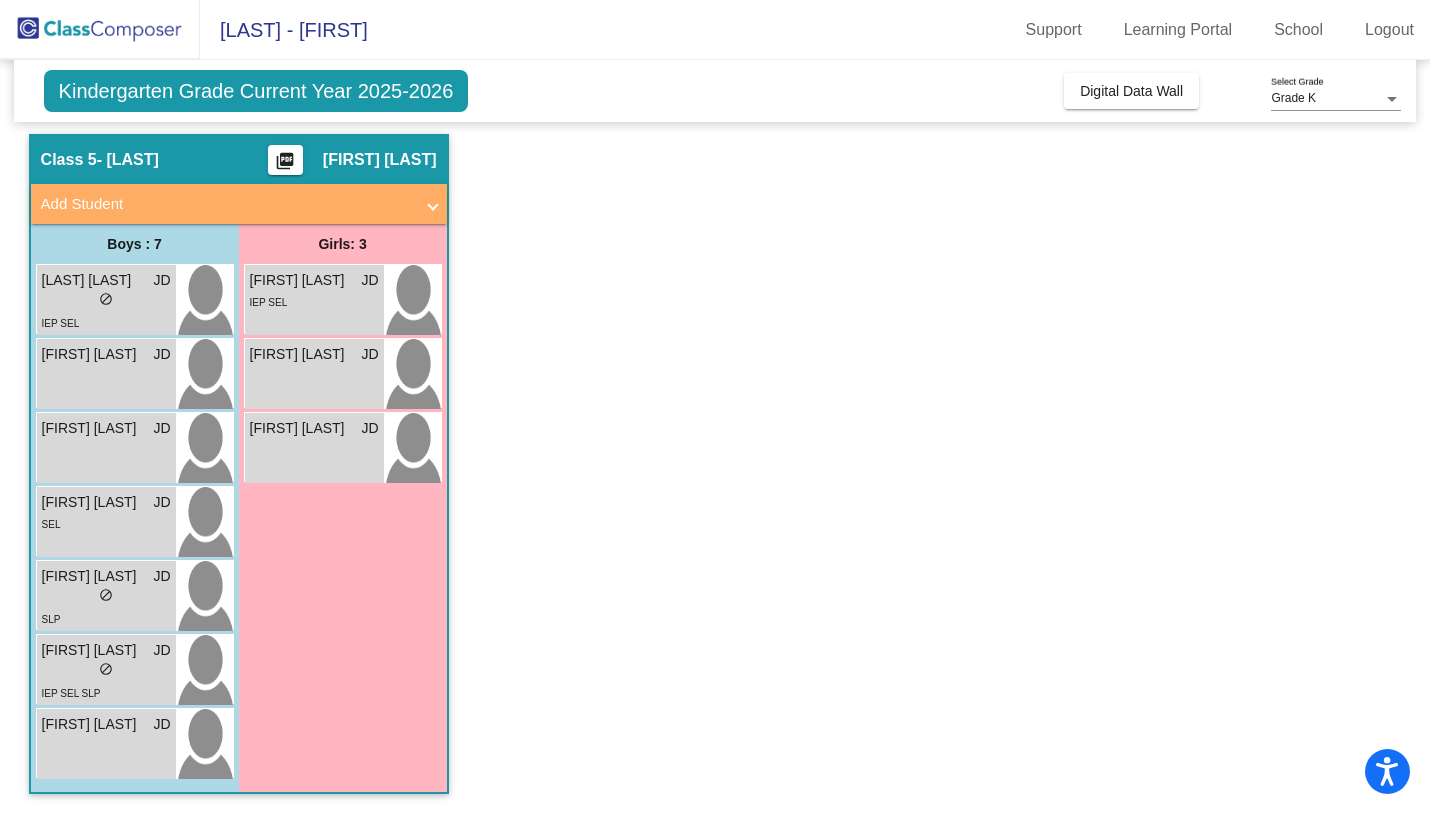 click on "lock do_not_disturb_alt" at bounding box center (106, 301) 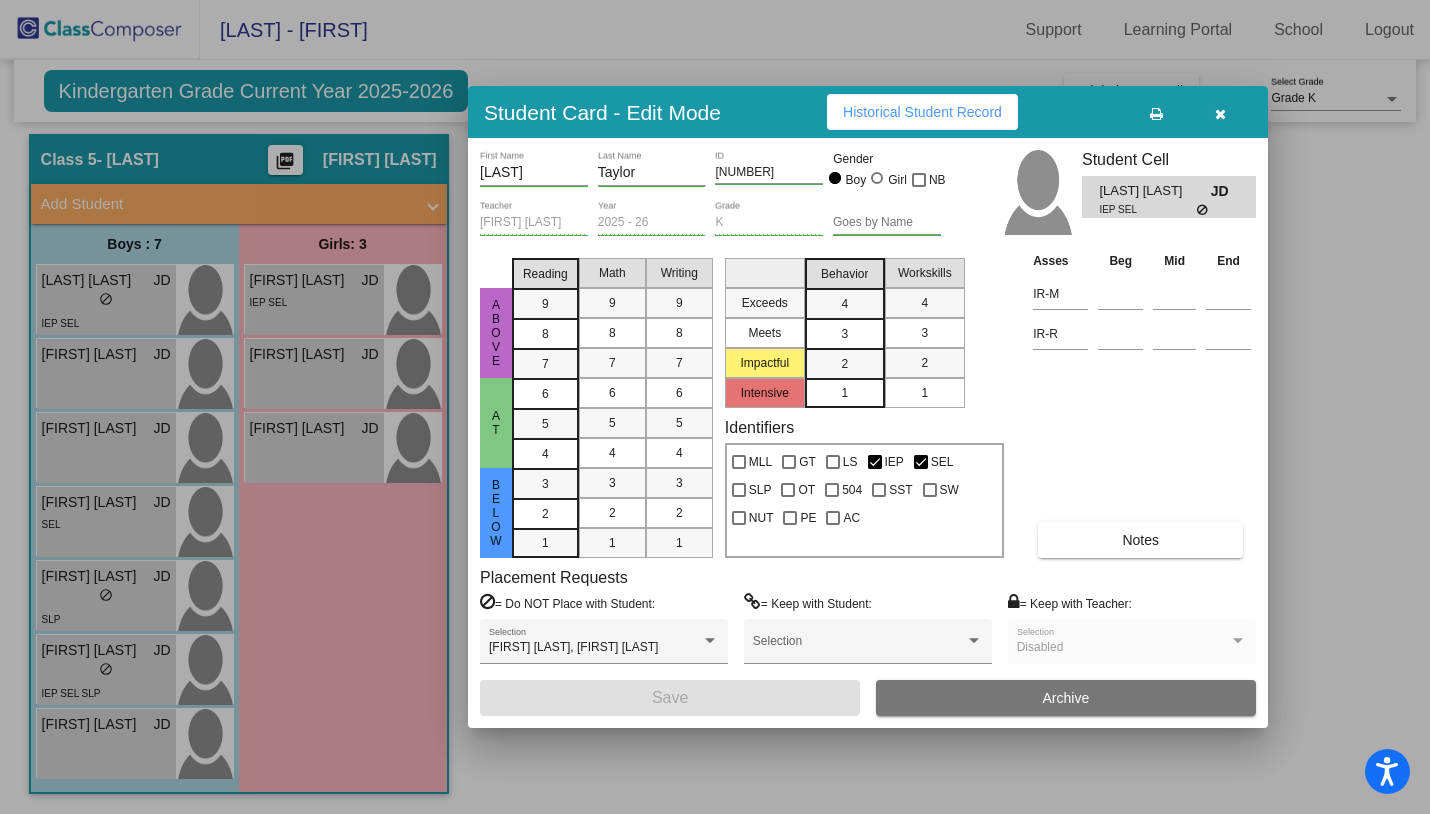 click on "Notes" at bounding box center (1140, 540) 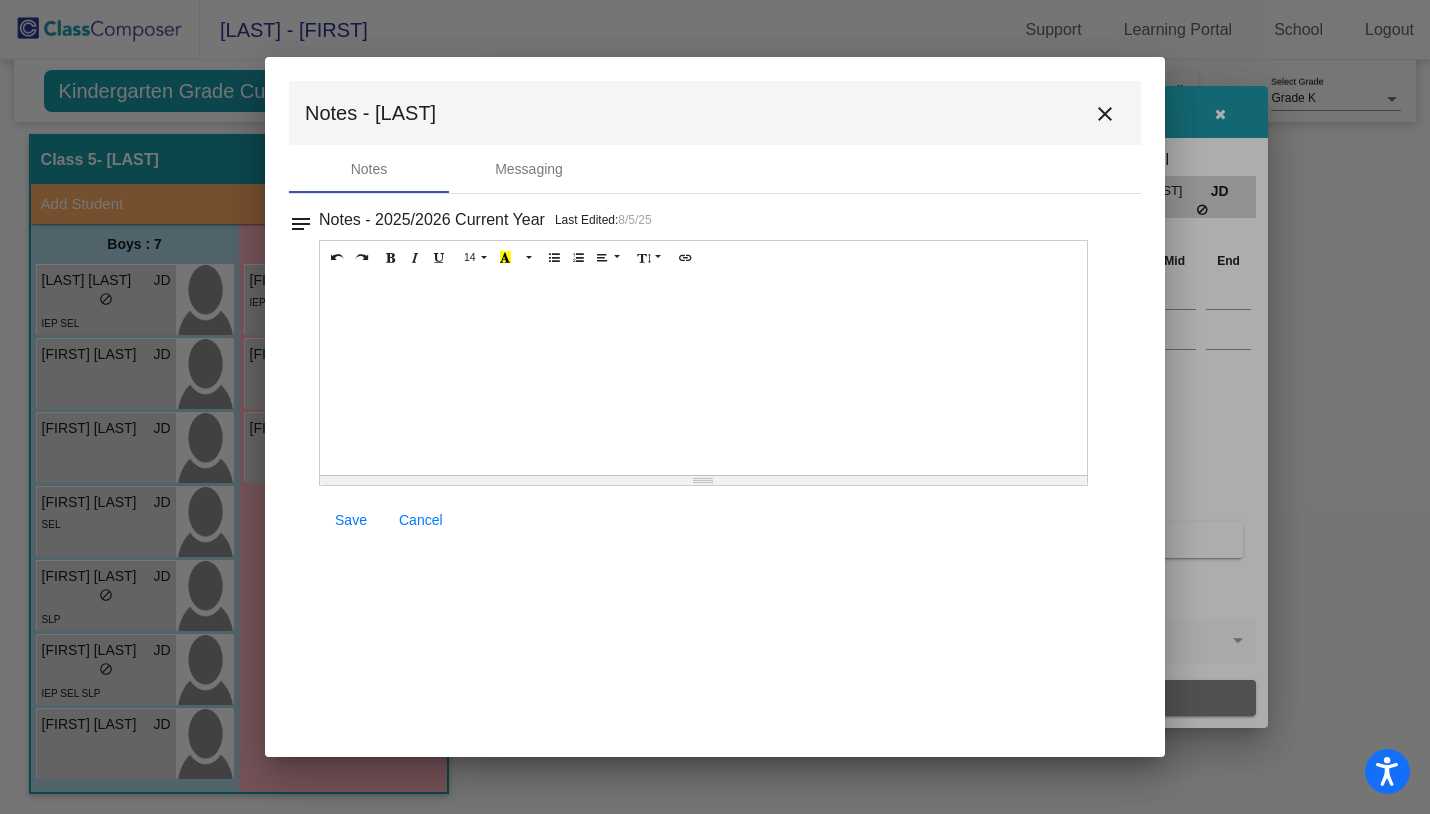 click on "close" at bounding box center (1105, 114) 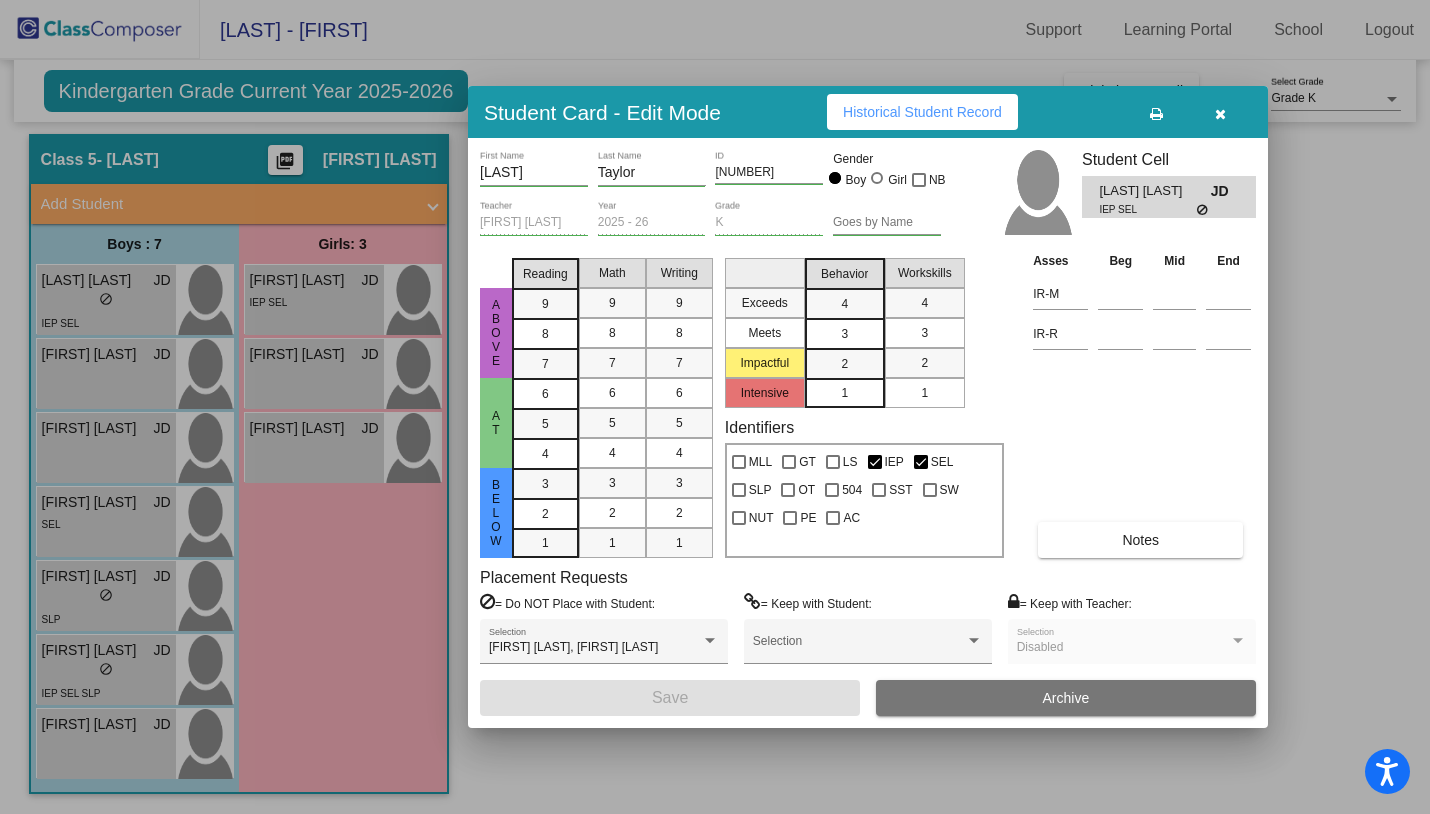 click at bounding box center (715, 407) 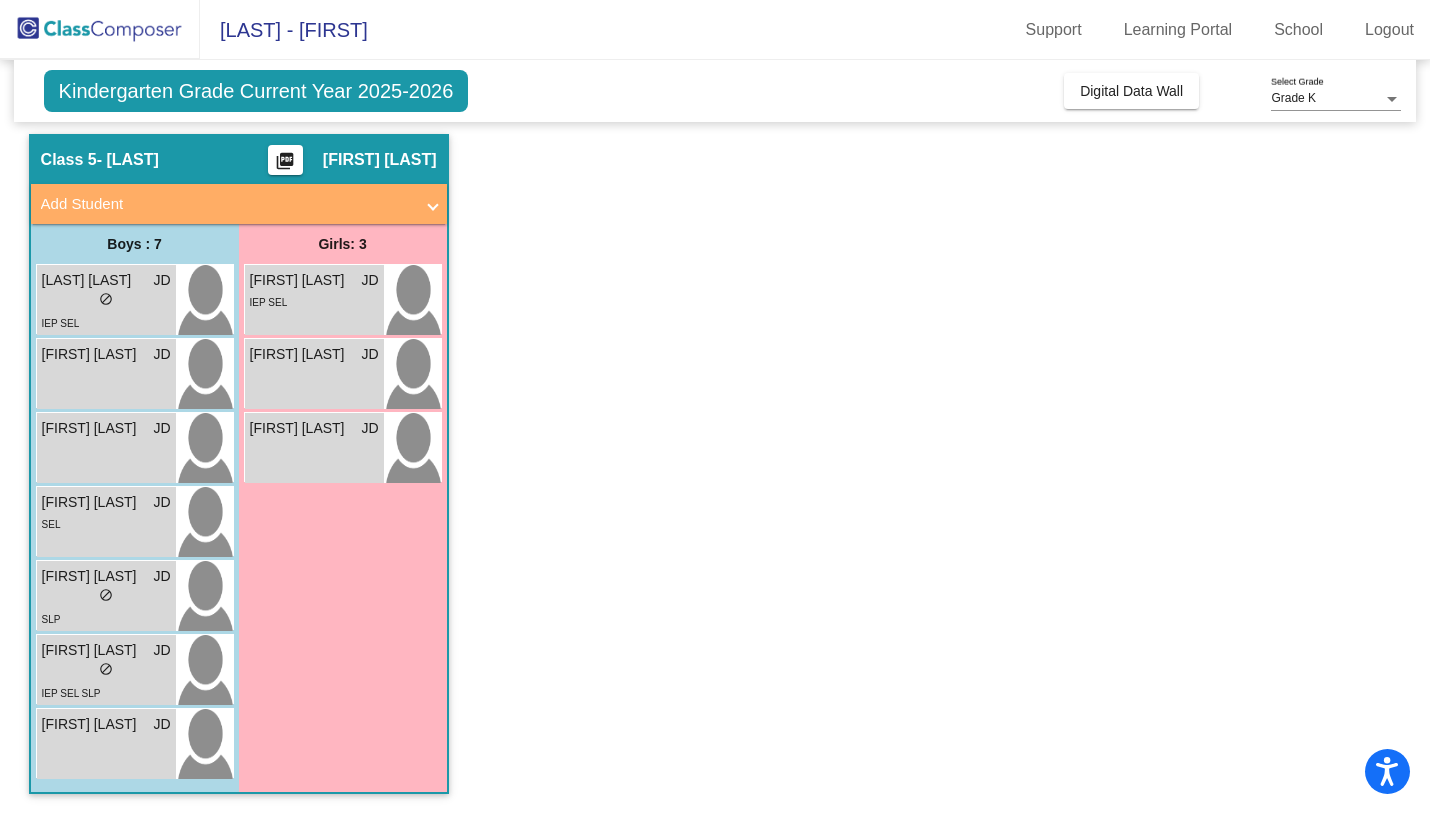 click on "[FIRST] [LAST] [FIRST] lock do_not_disturb_alt" at bounding box center [106, 374] 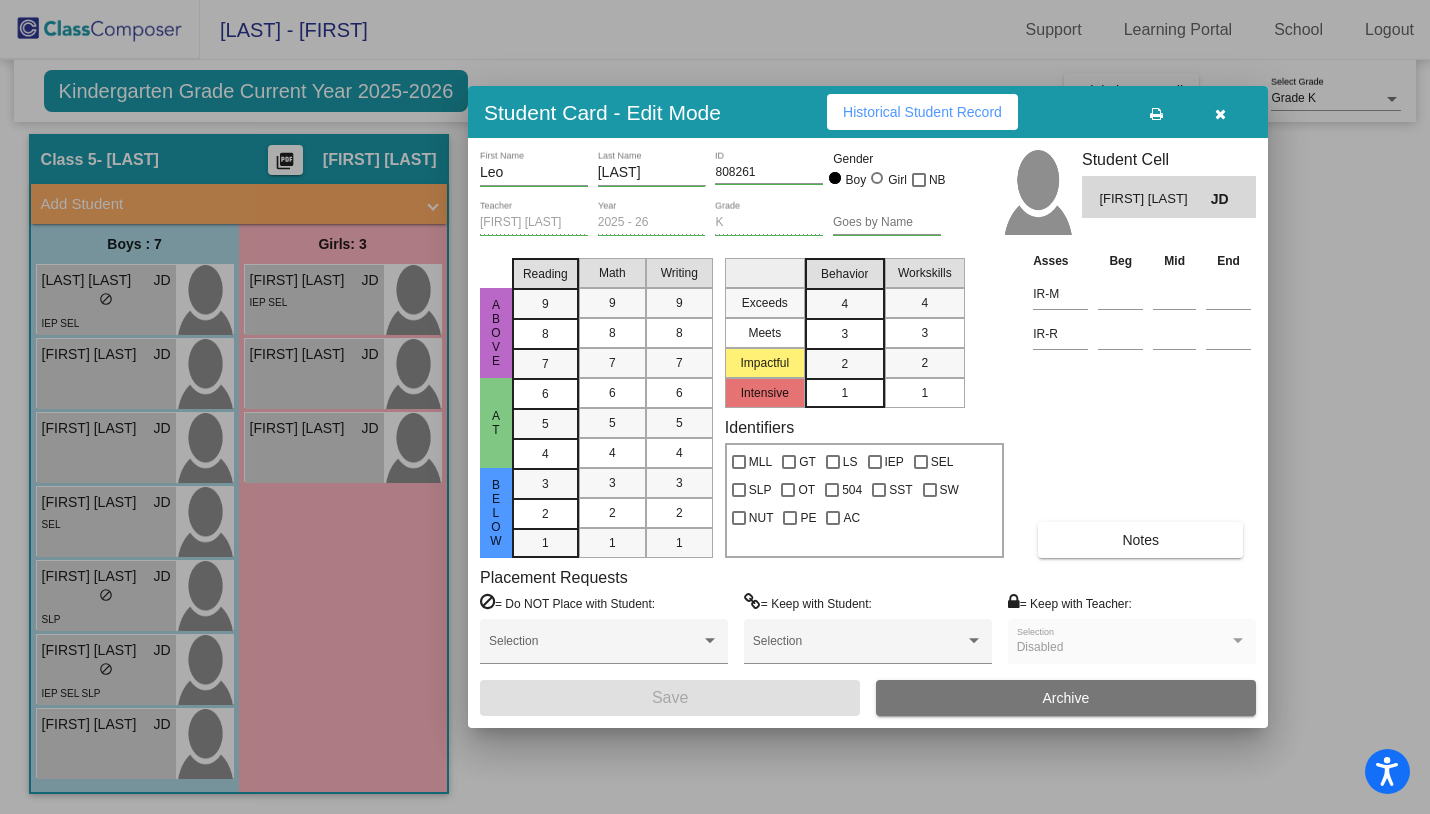 click on "Notes" at bounding box center (1140, 540) 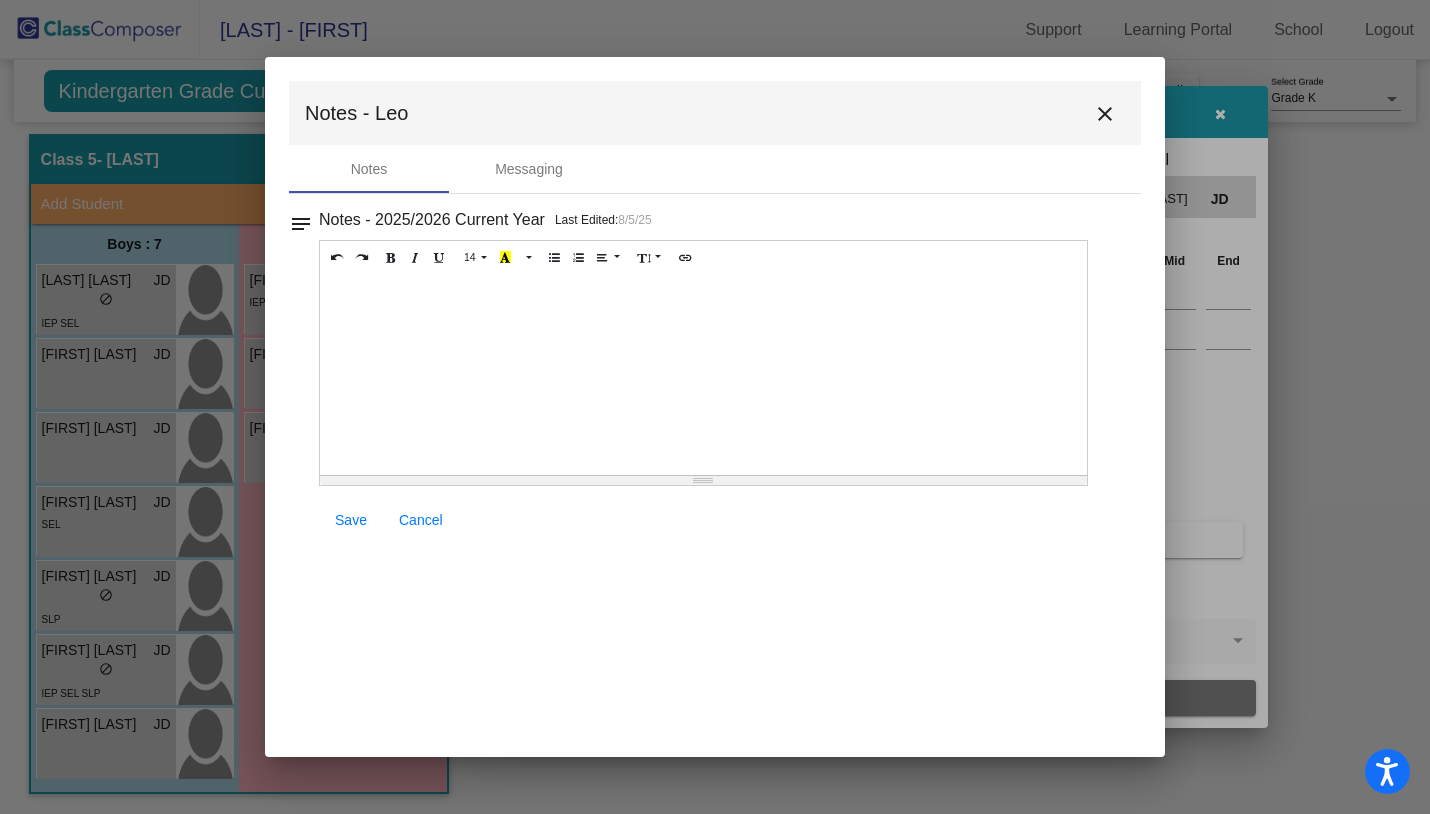 click on "close" at bounding box center (1105, 114) 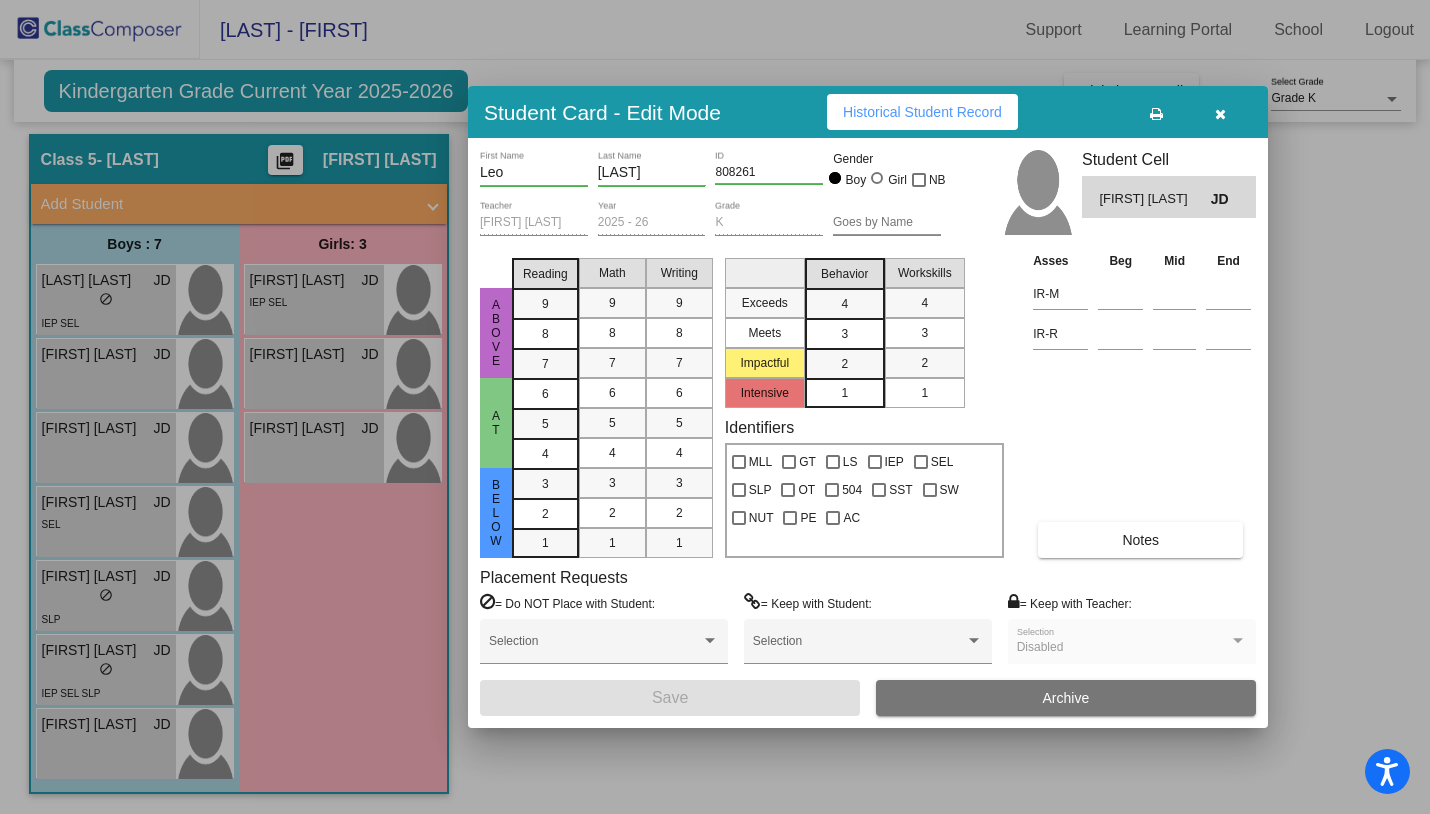 click at bounding box center [715, 407] 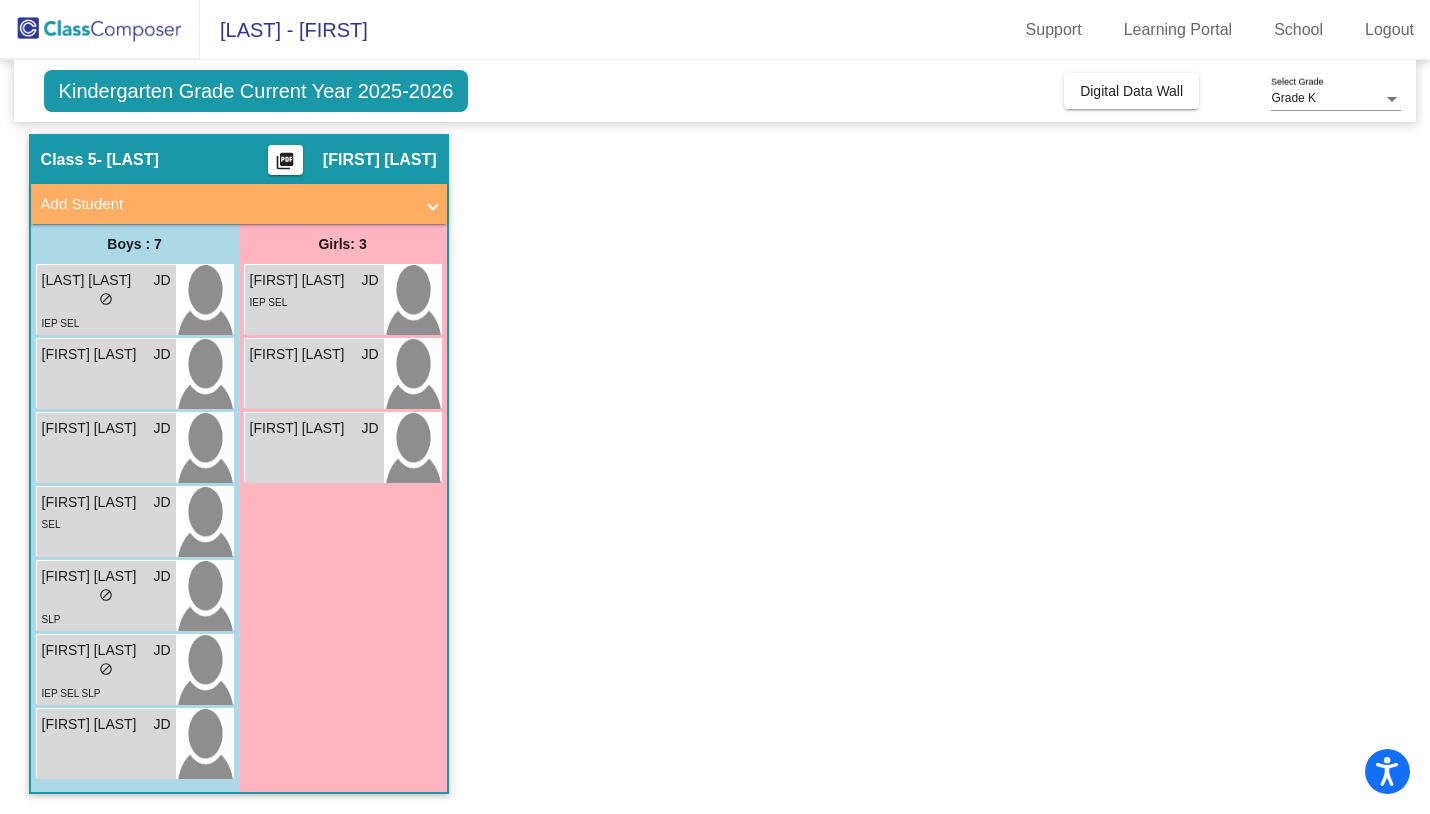 click on "lock do_not_disturb_alt" at bounding box center [106, 597] 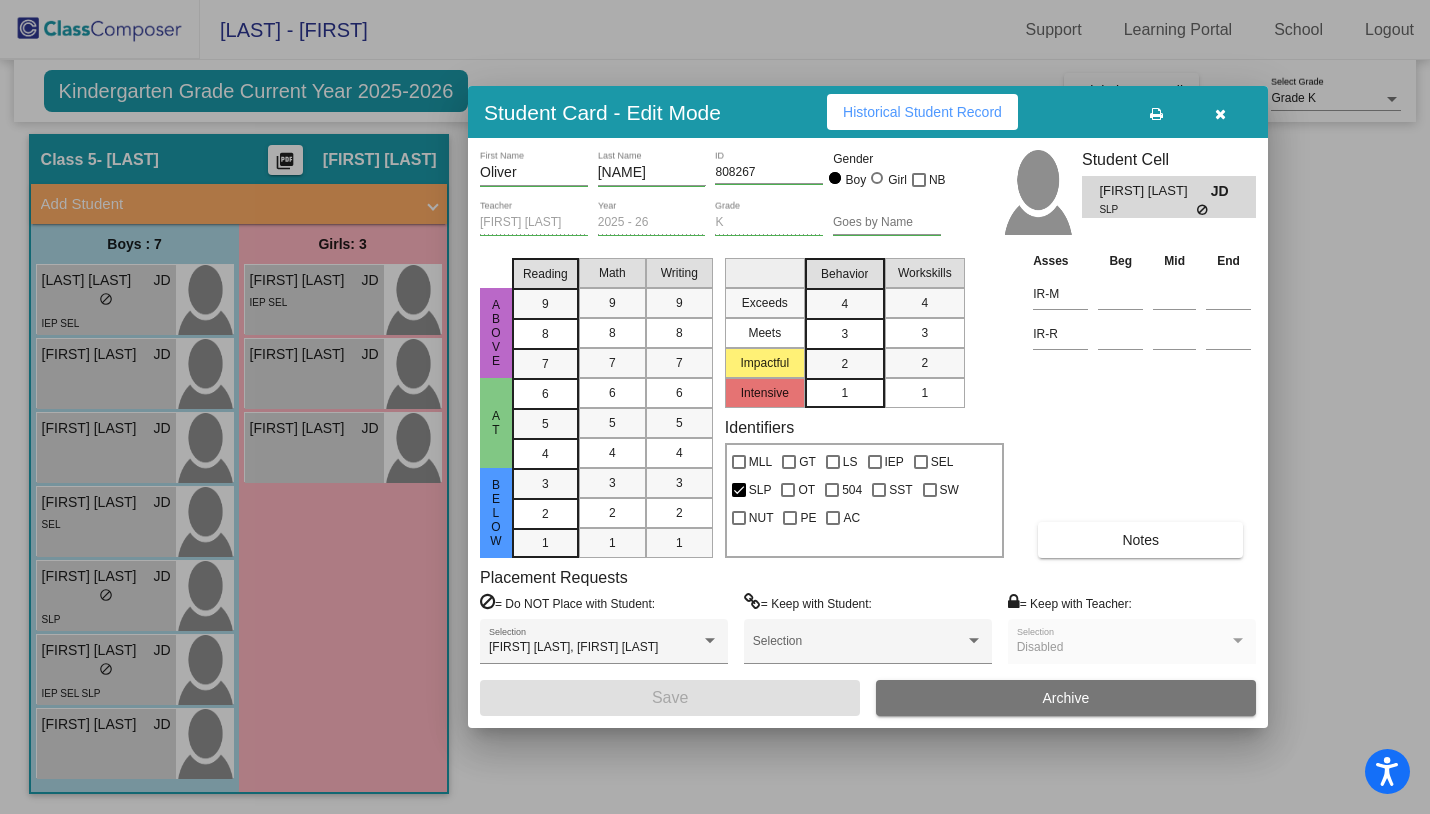 click on "Notes" at bounding box center [1140, 540] 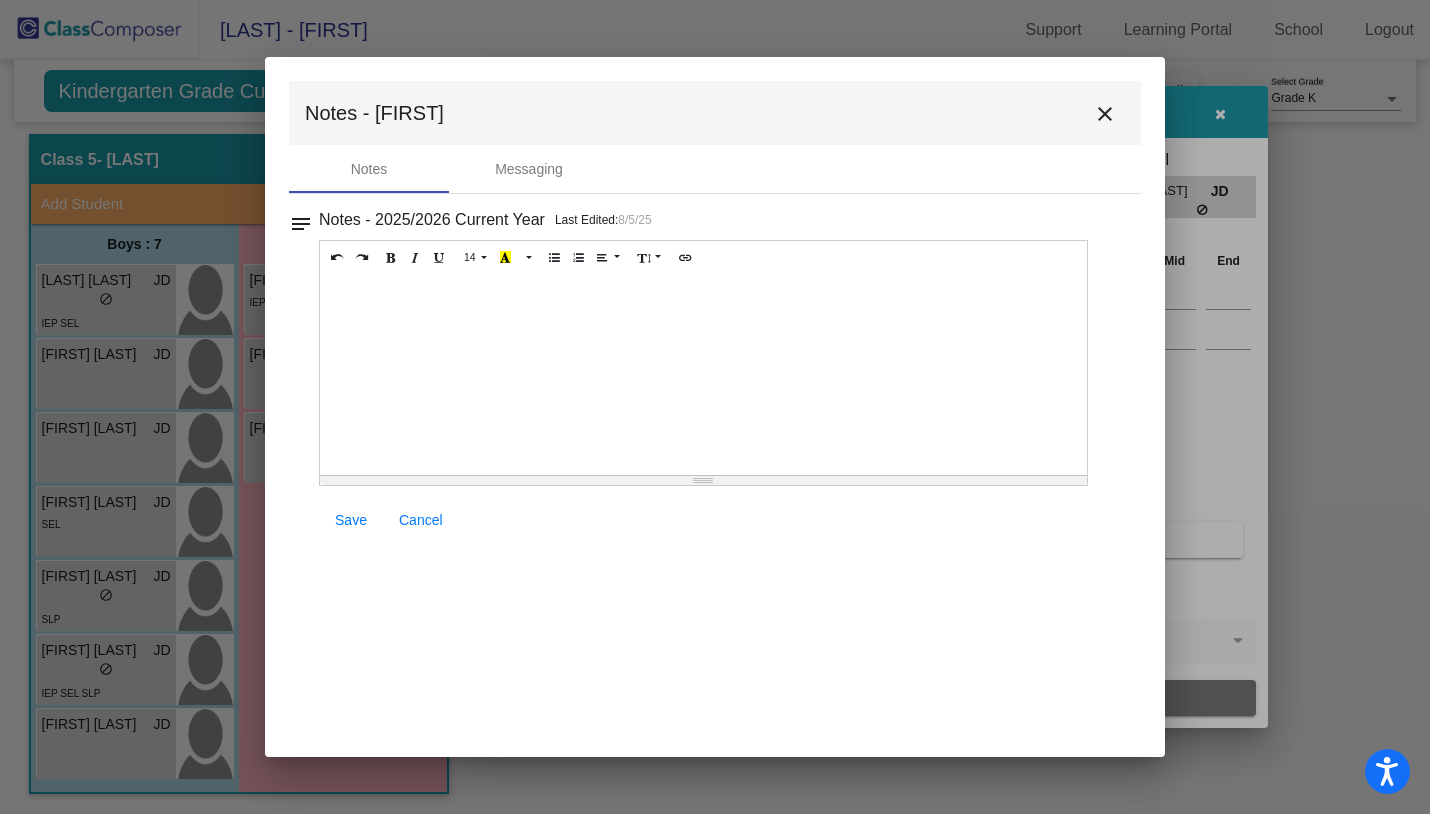 click on "close" at bounding box center [1105, 114] 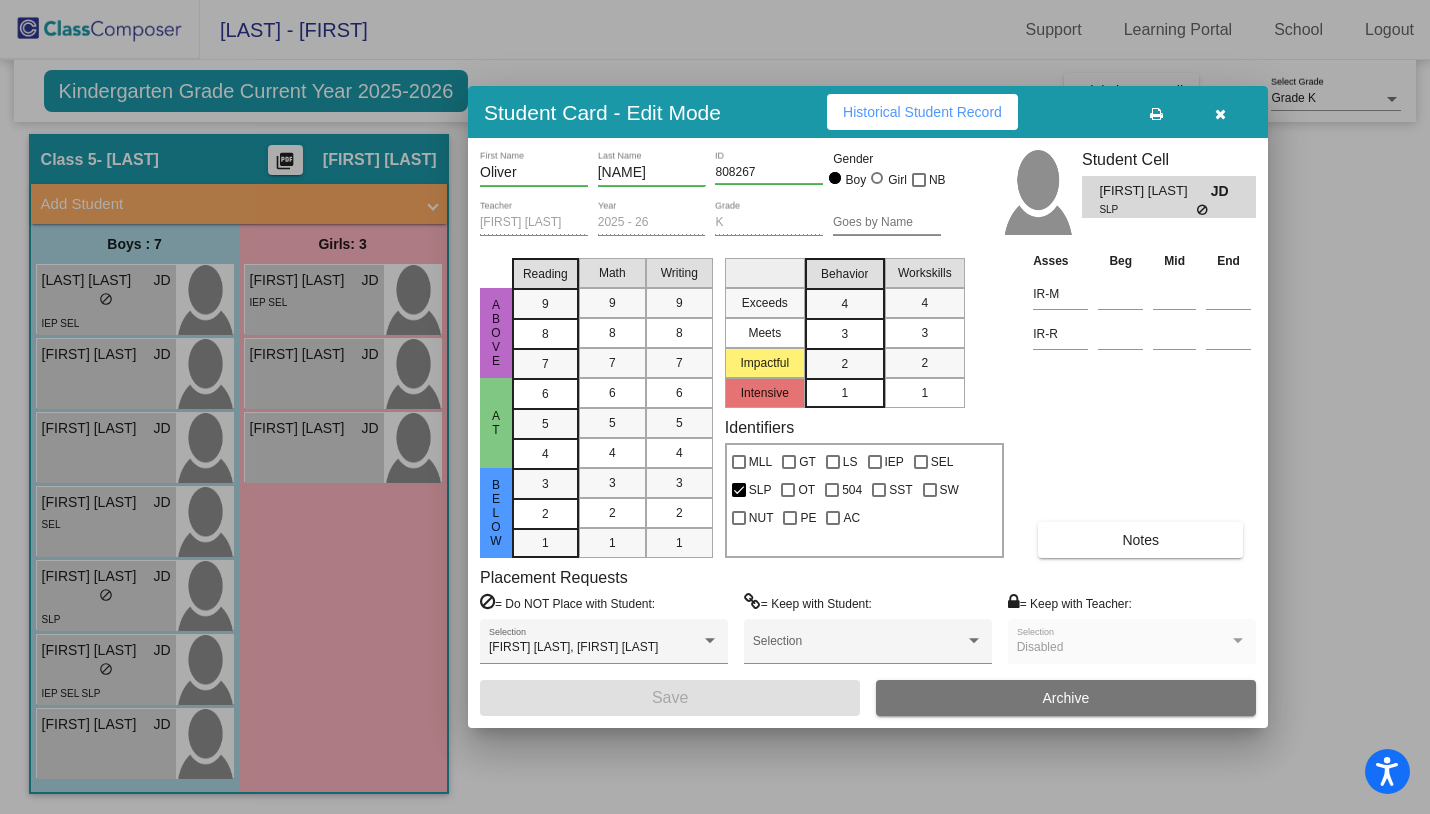 click at bounding box center (715, 407) 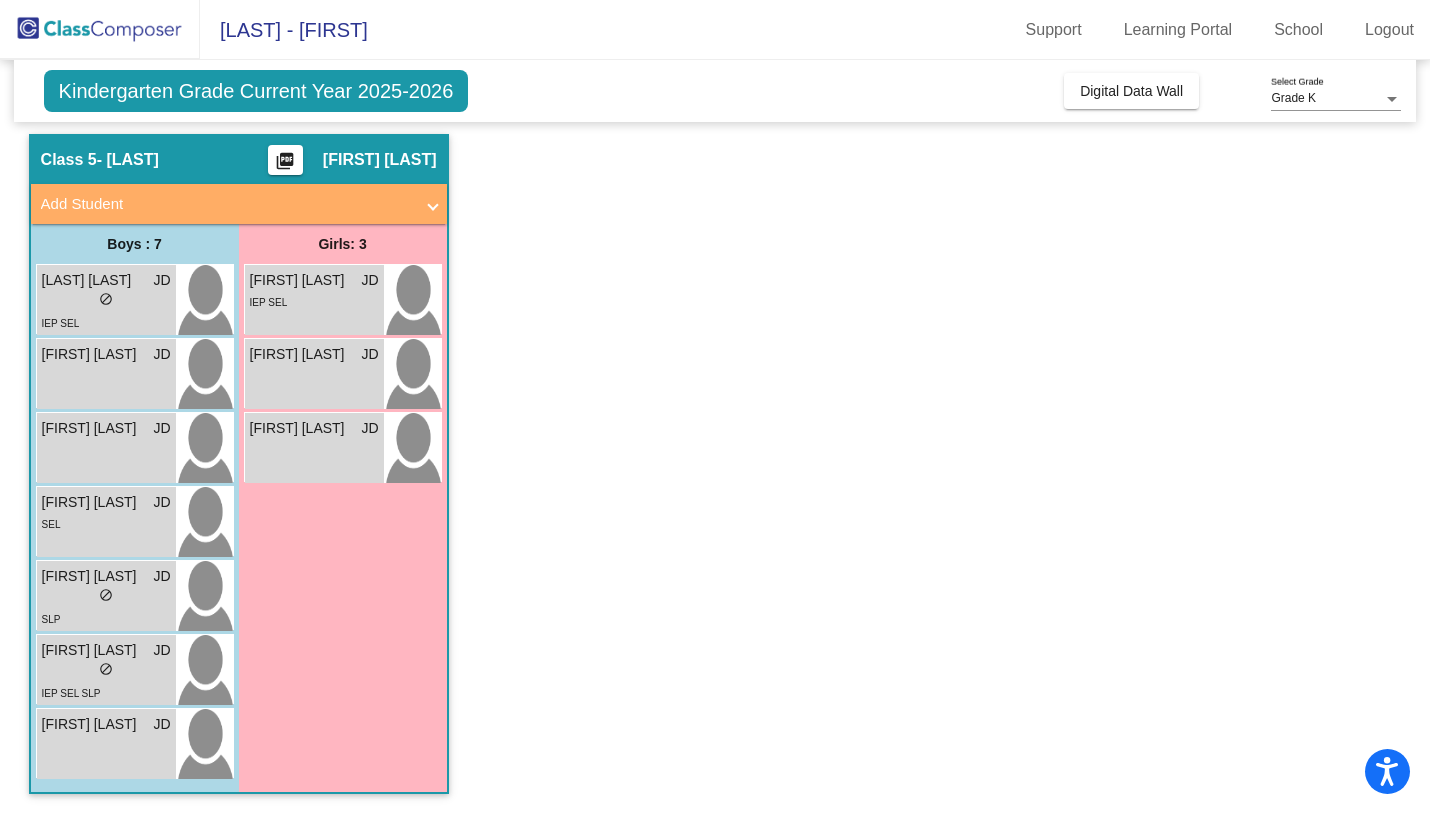 click on "lock do_not_disturb_alt" at bounding box center (106, 671) 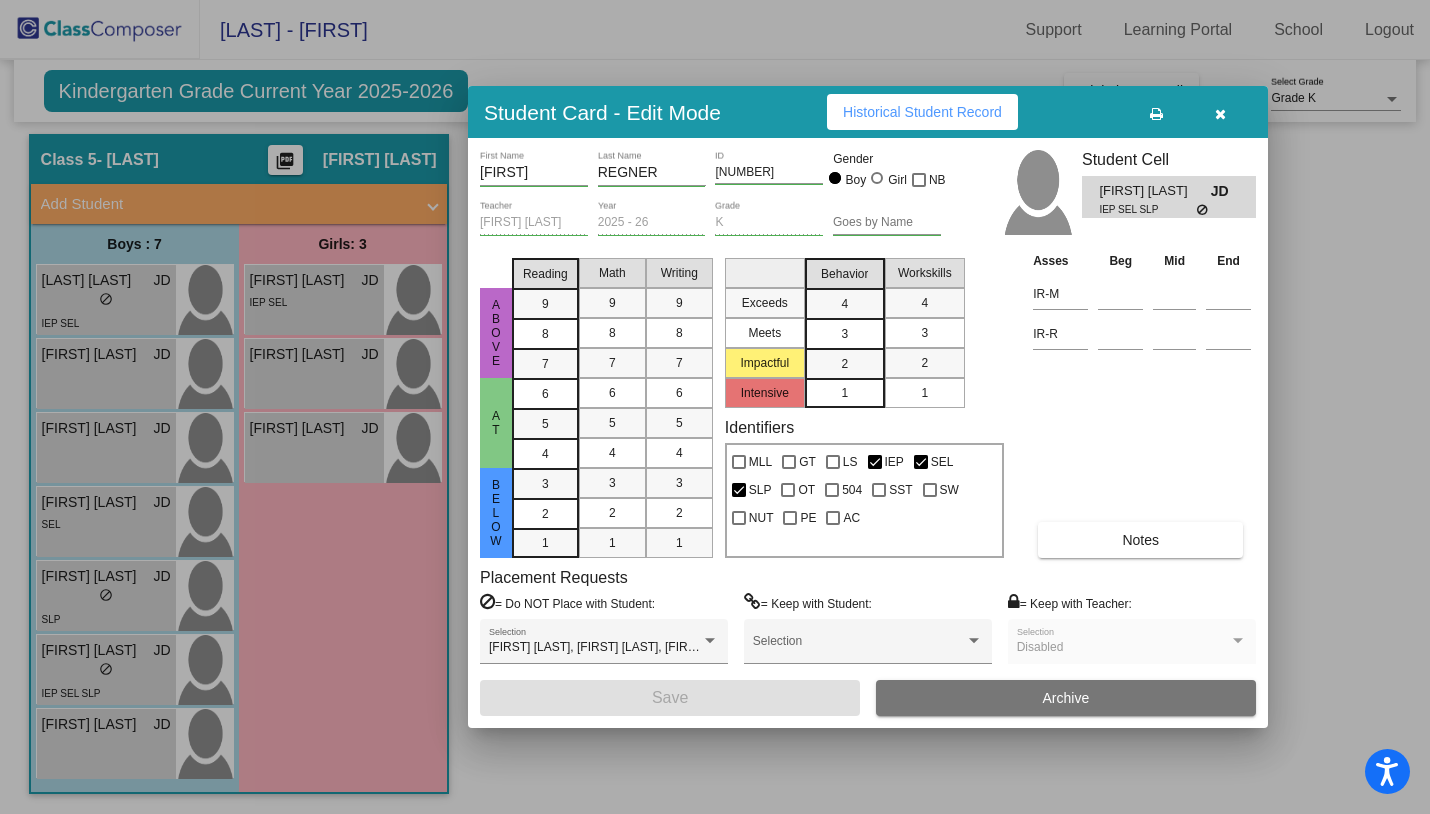 click on "Notes" at bounding box center [1140, 540] 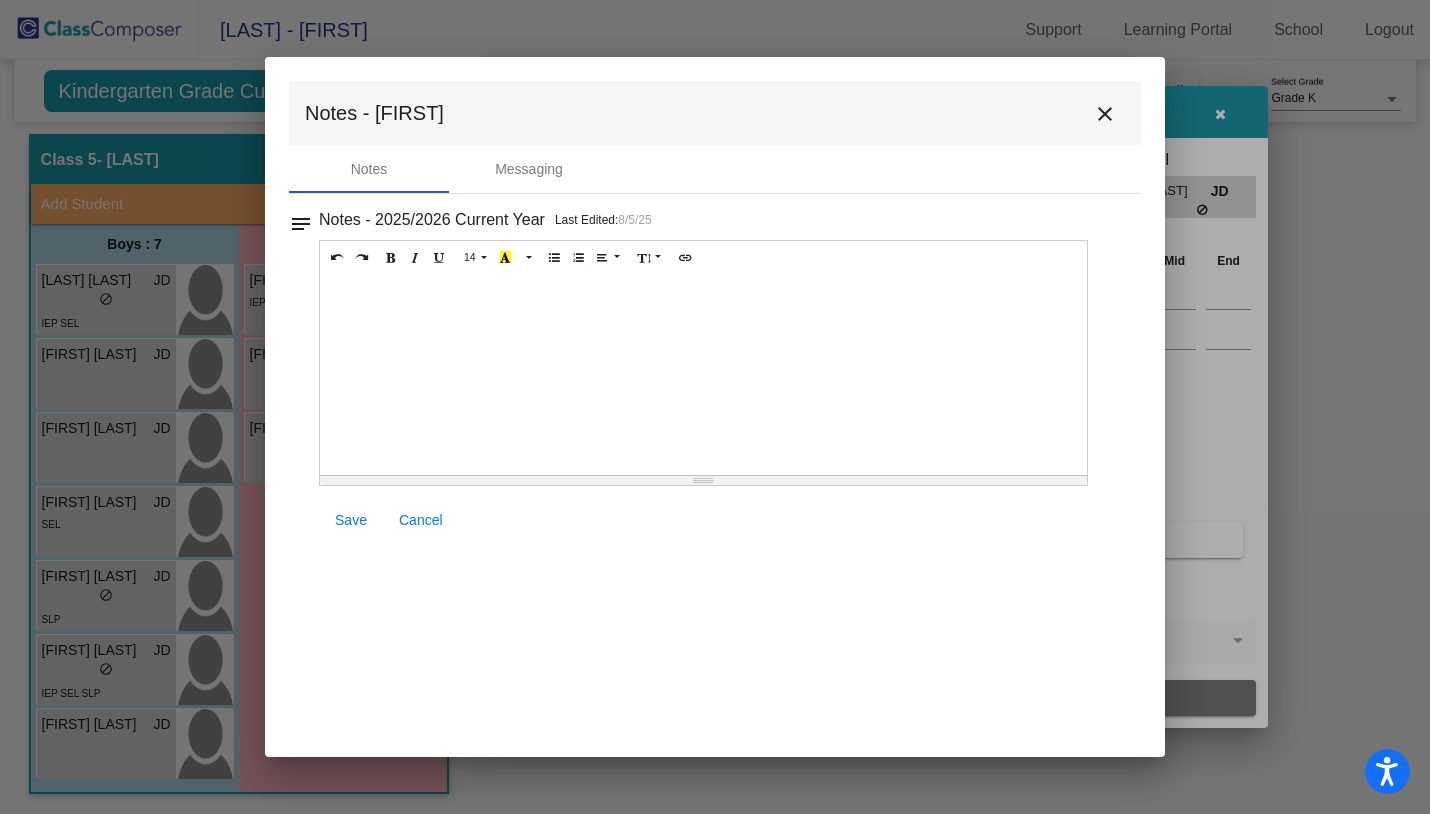 click on "close" at bounding box center (1105, 114) 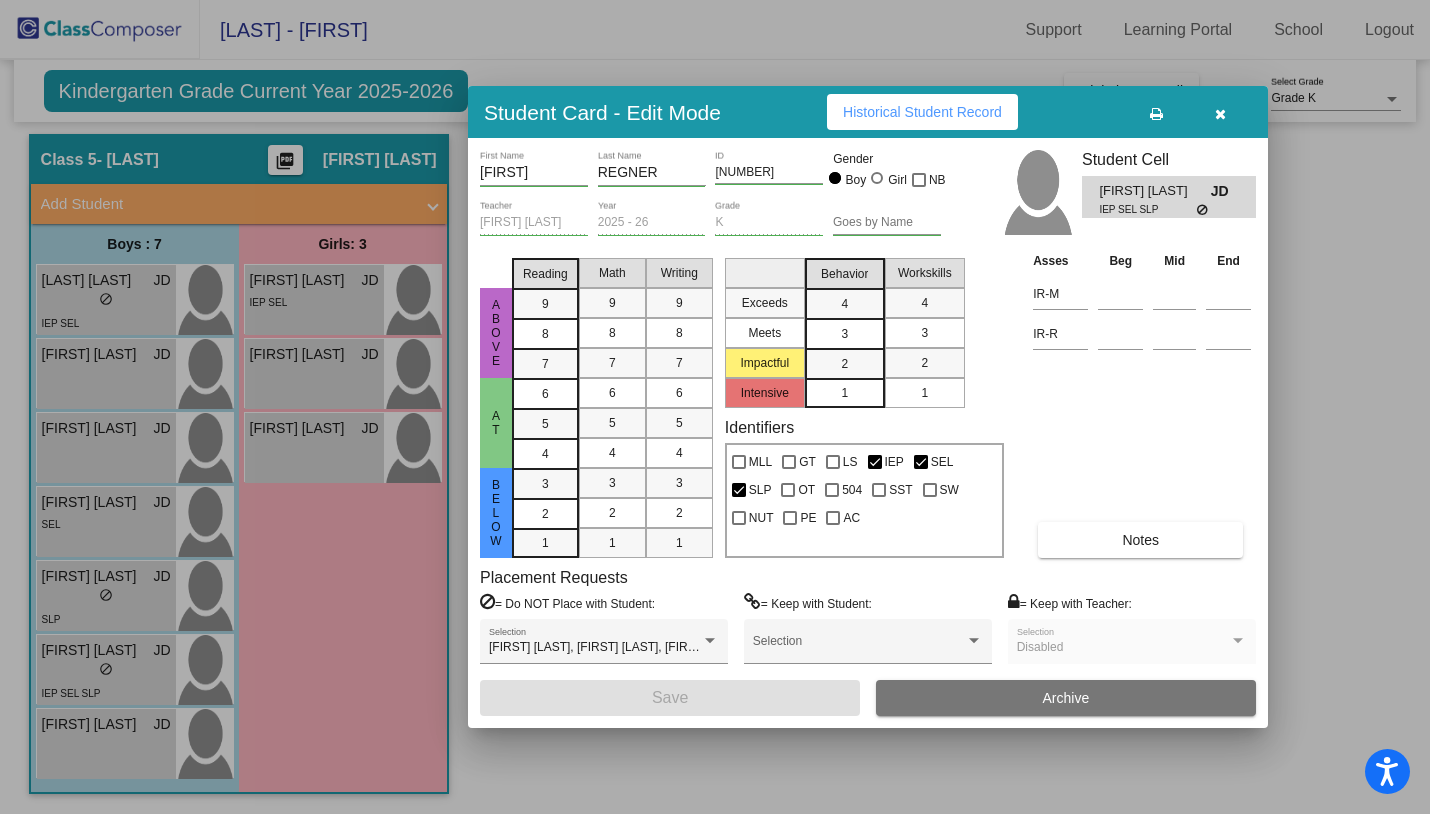 click on "Historical Student Record" at bounding box center (922, 112) 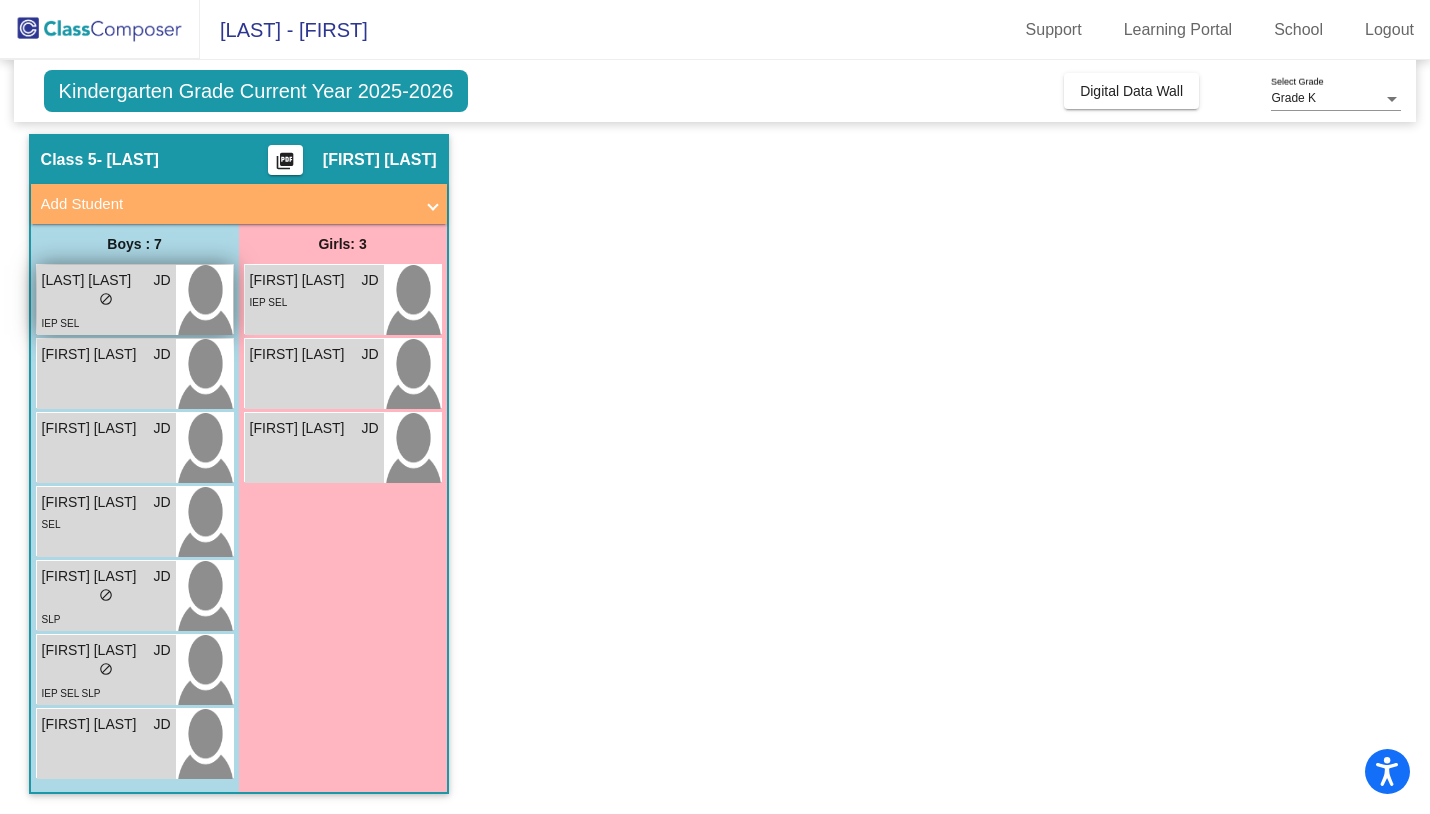 click on "IEP SEL" at bounding box center (106, 322) 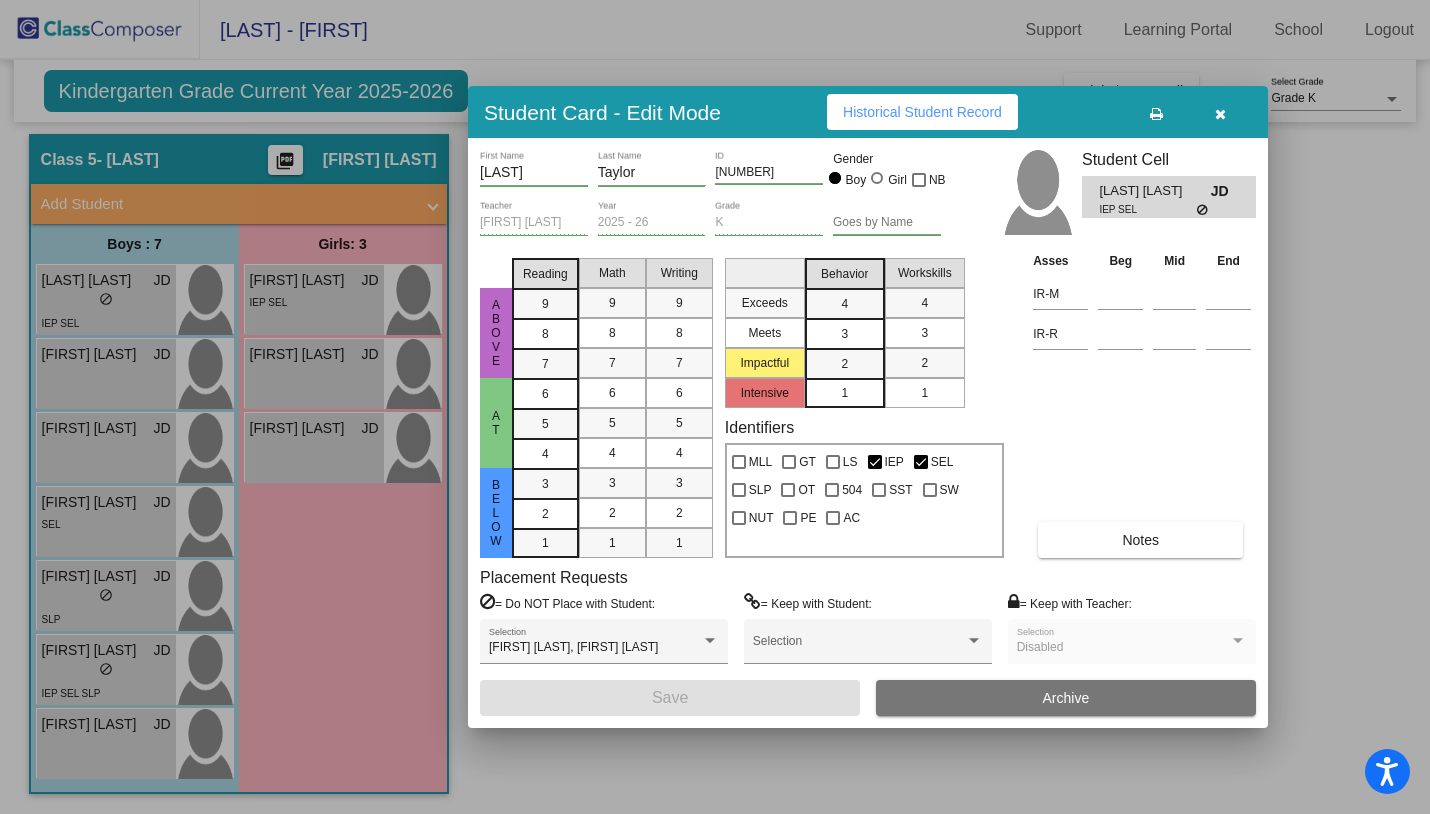 click on "Historical Student Record" at bounding box center (922, 112) 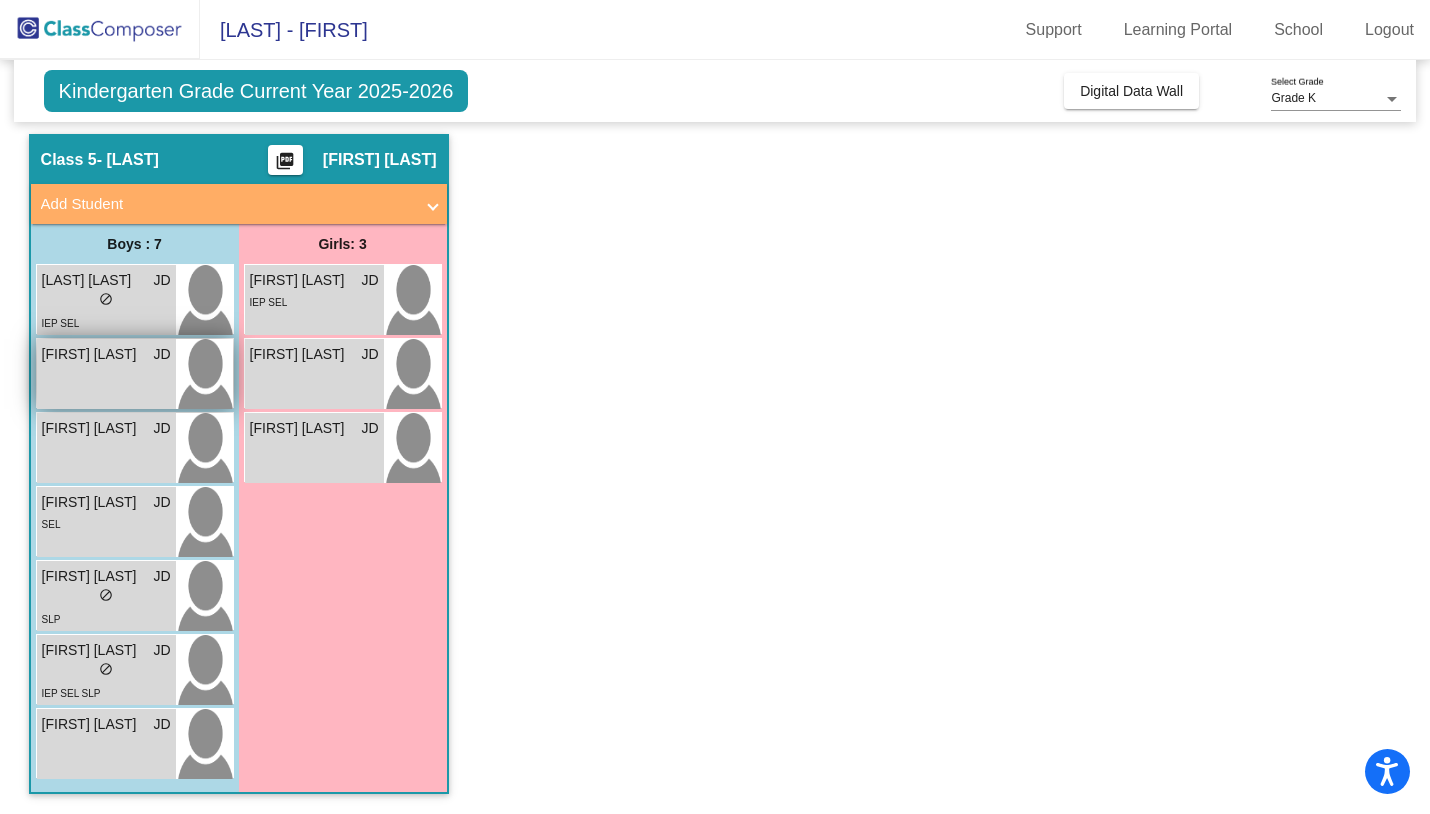 click on "[FIRST] [LAST] [FIRST] lock do_not_disturb_alt" at bounding box center (106, 374) 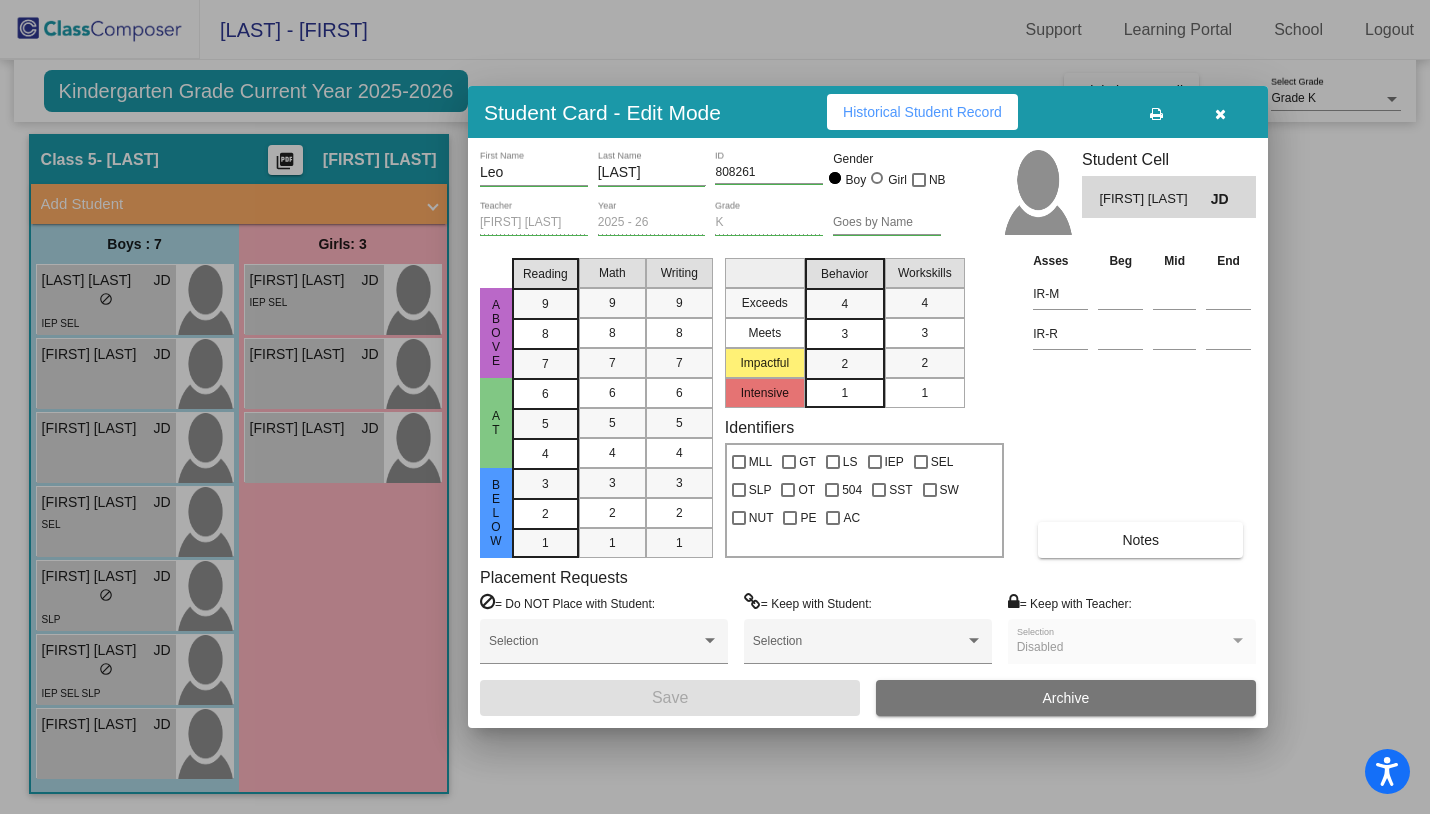 click on "Historical Student Record" at bounding box center [922, 112] 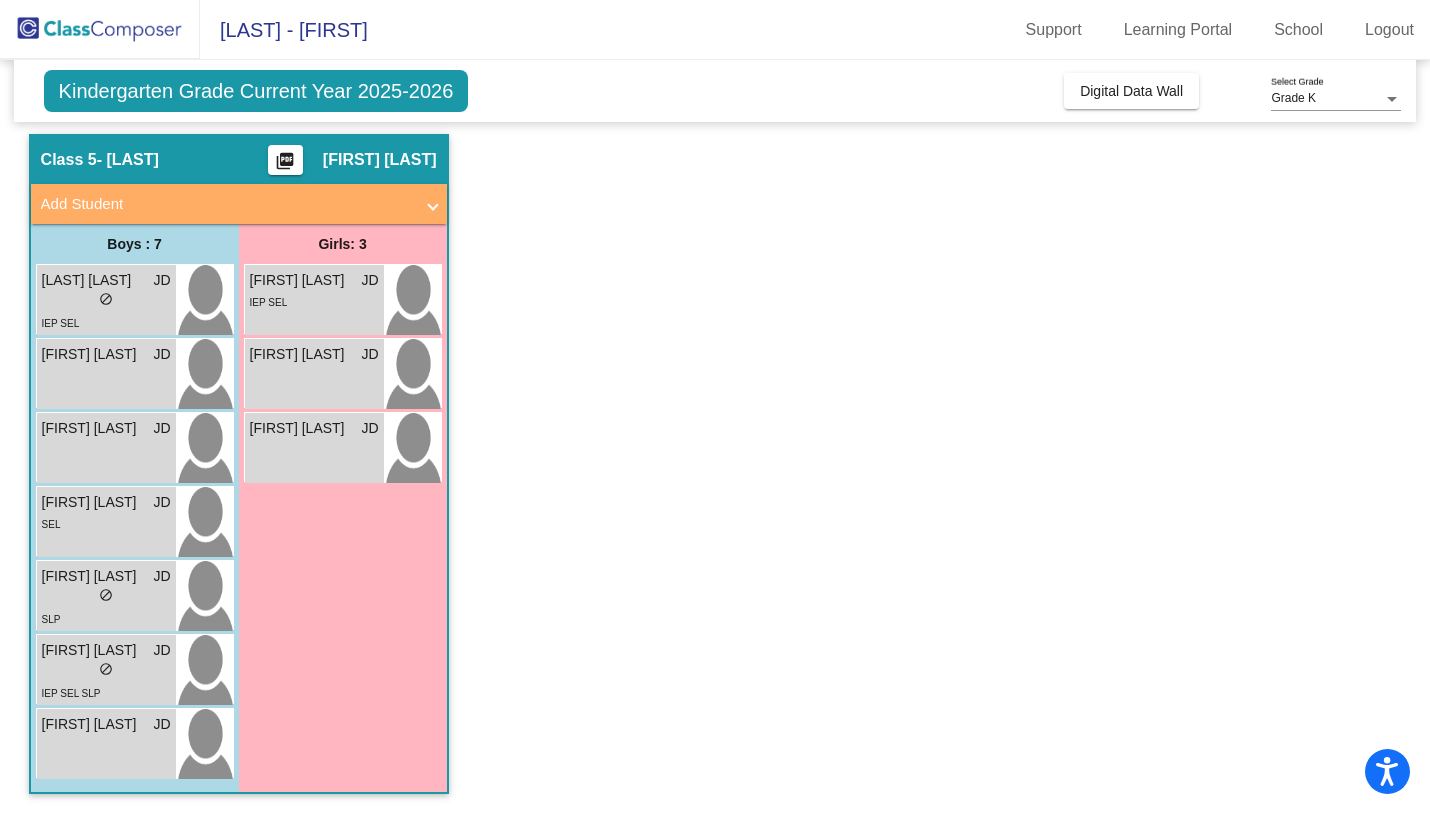click on "[FIRST] [LAST] [FIRST] lock do_not_disturb_alt" at bounding box center (106, 448) 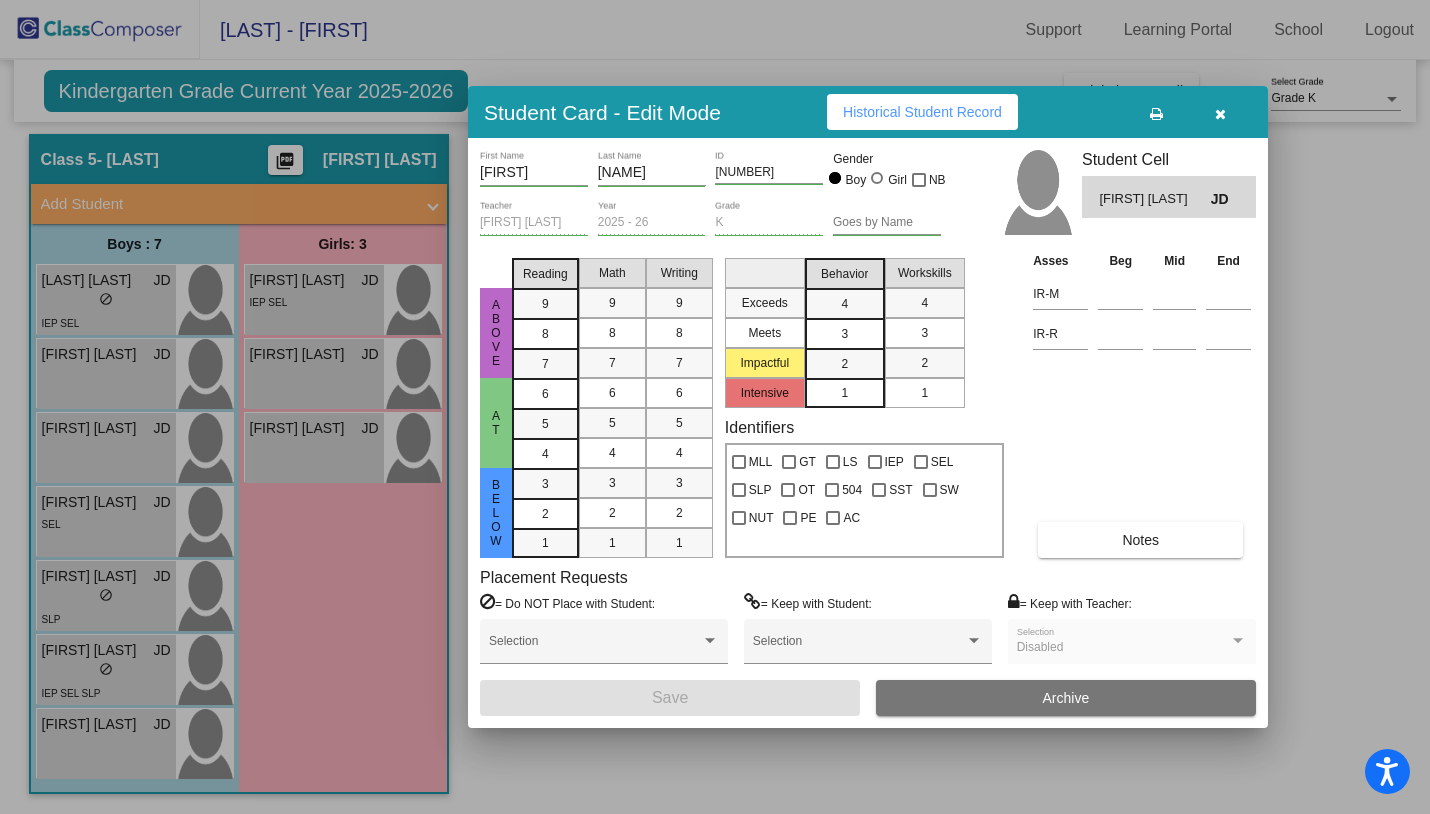 click on "Historical Student Record" at bounding box center (922, 112) 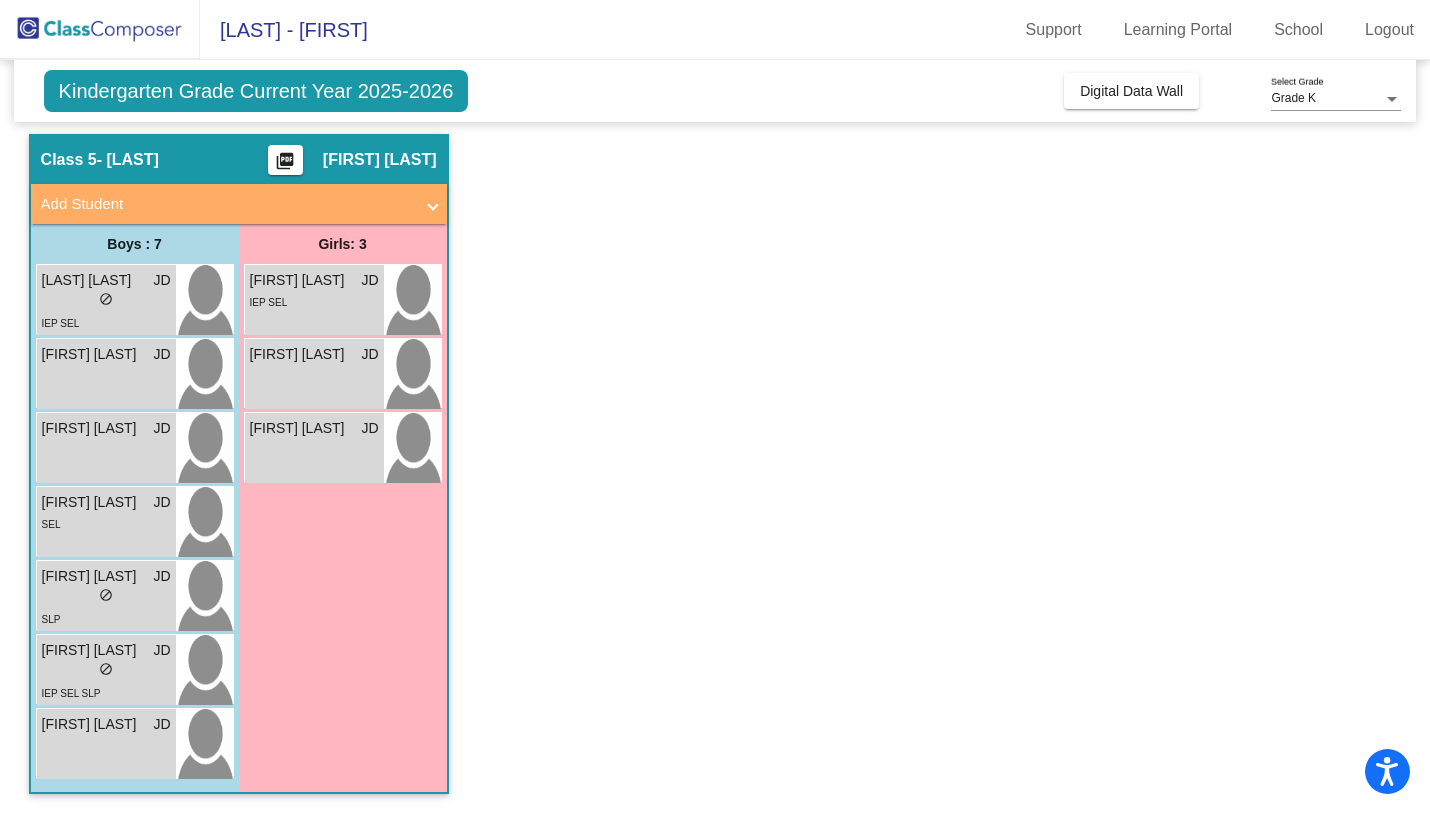 click on "SEL" at bounding box center (106, 523) 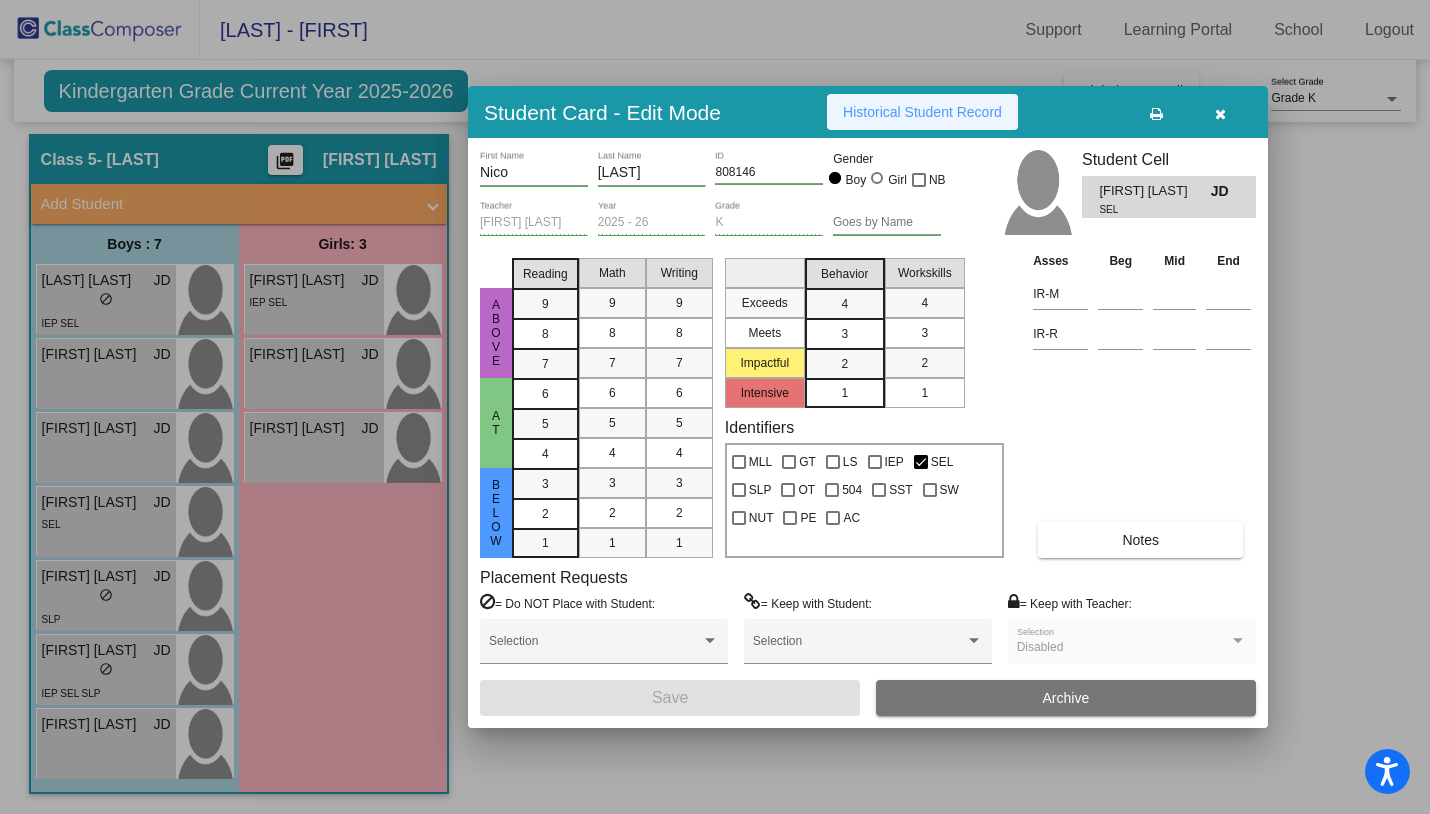 click on "Historical Student Record" at bounding box center [922, 112] 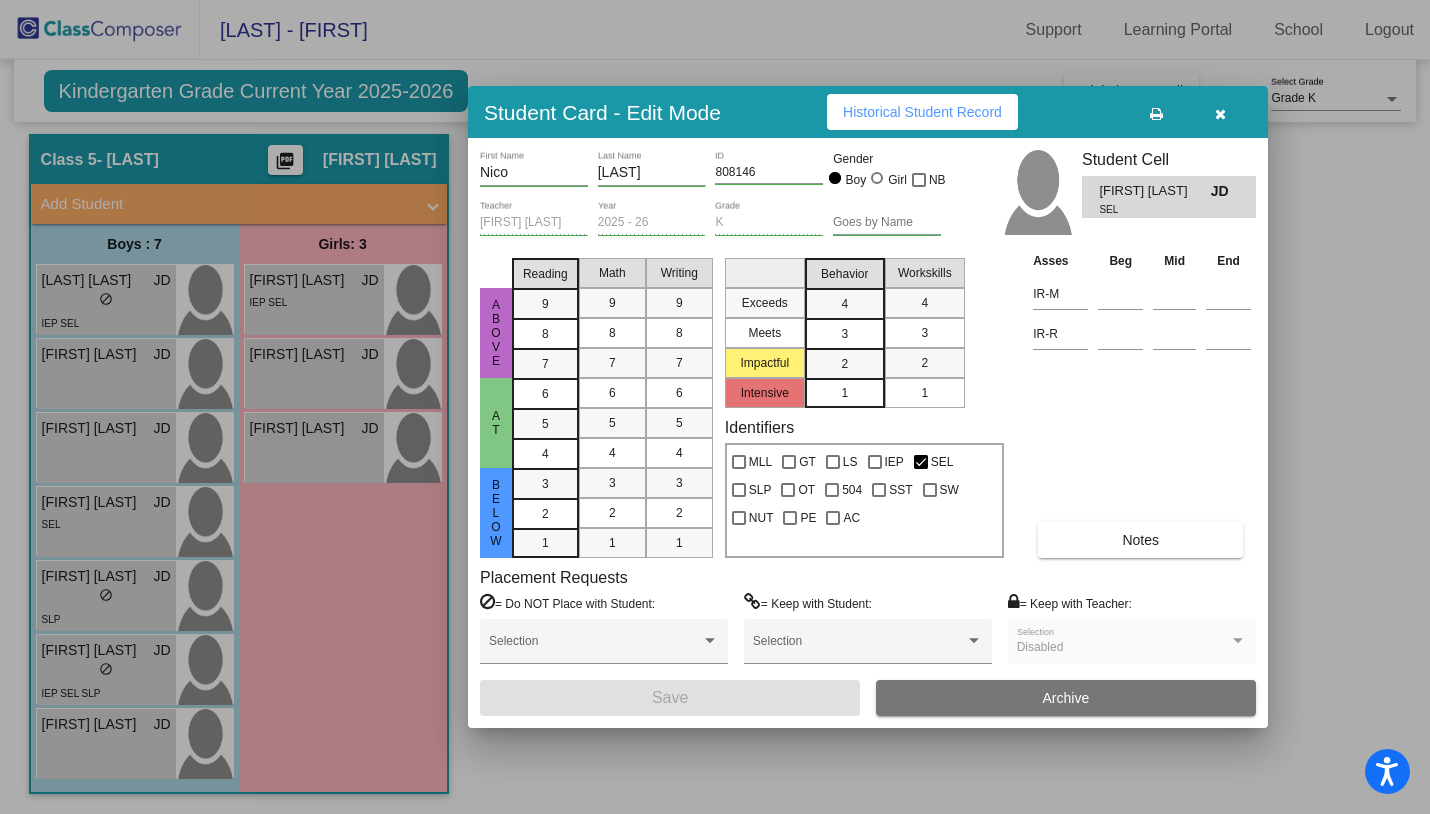 click at bounding box center [715, 407] 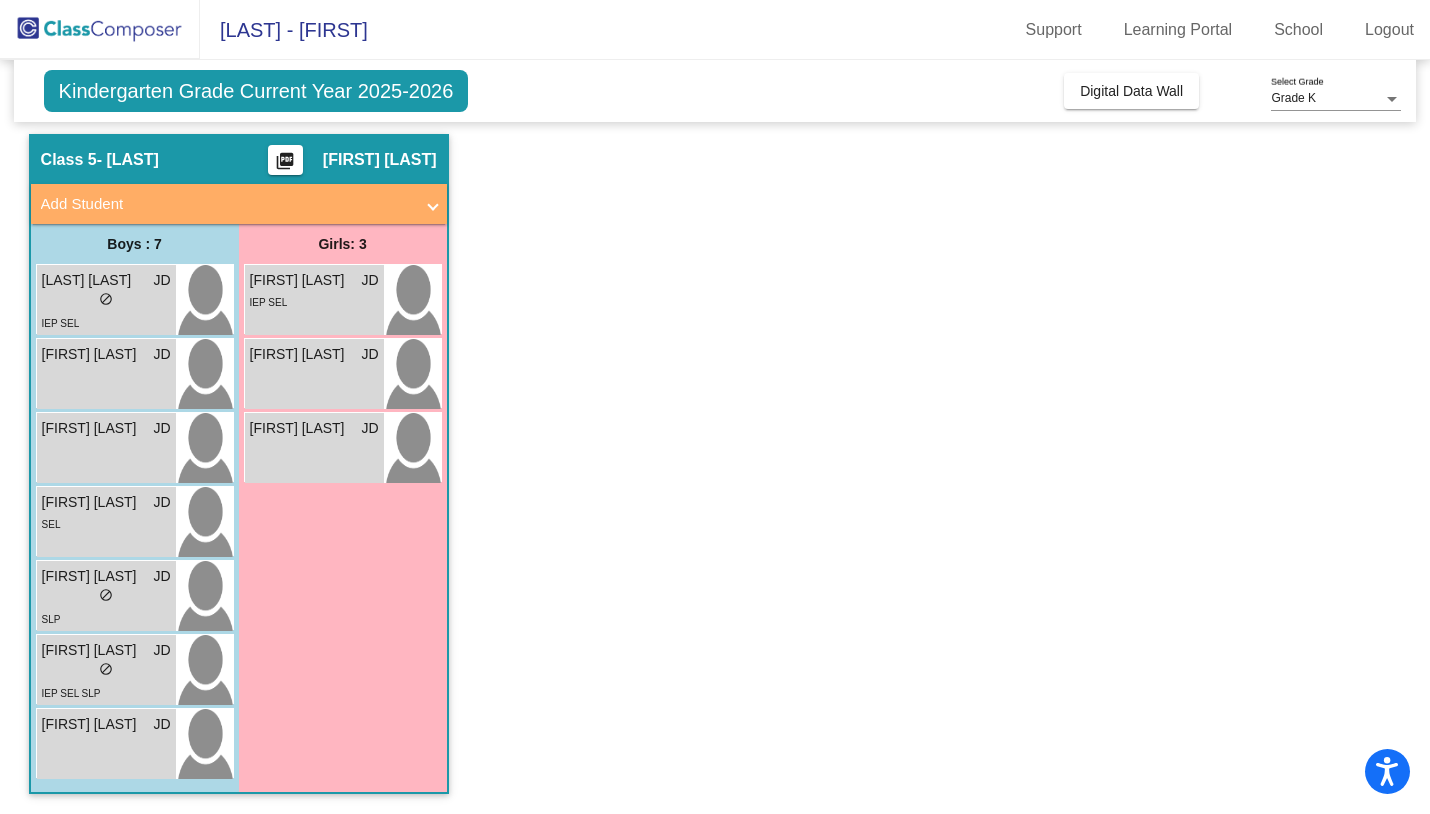 click on "lock do_not_disturb_alt" at bounding box center [106, 597] 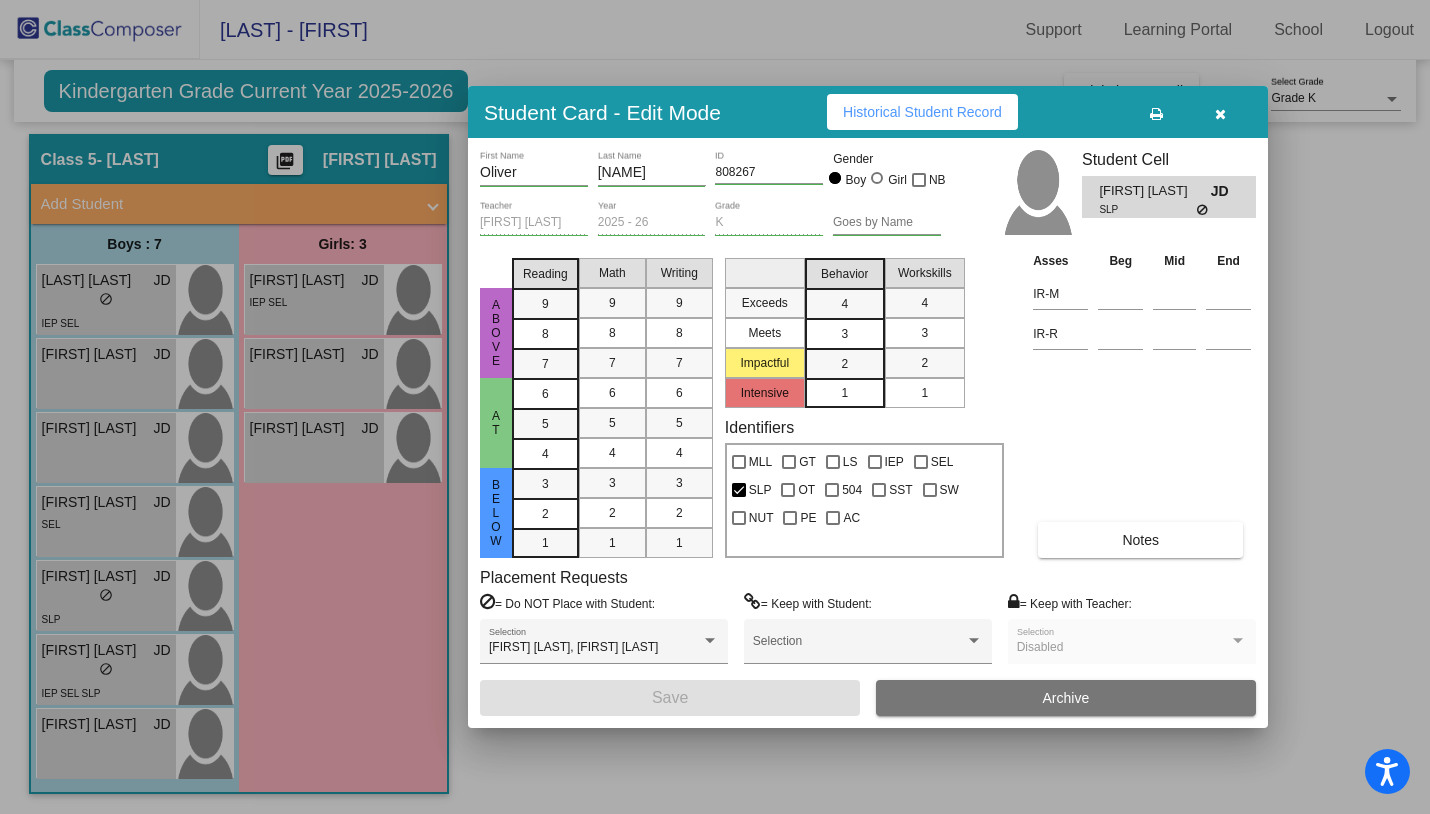 click on "Historical Student Record" at bounding box center (922, 112) 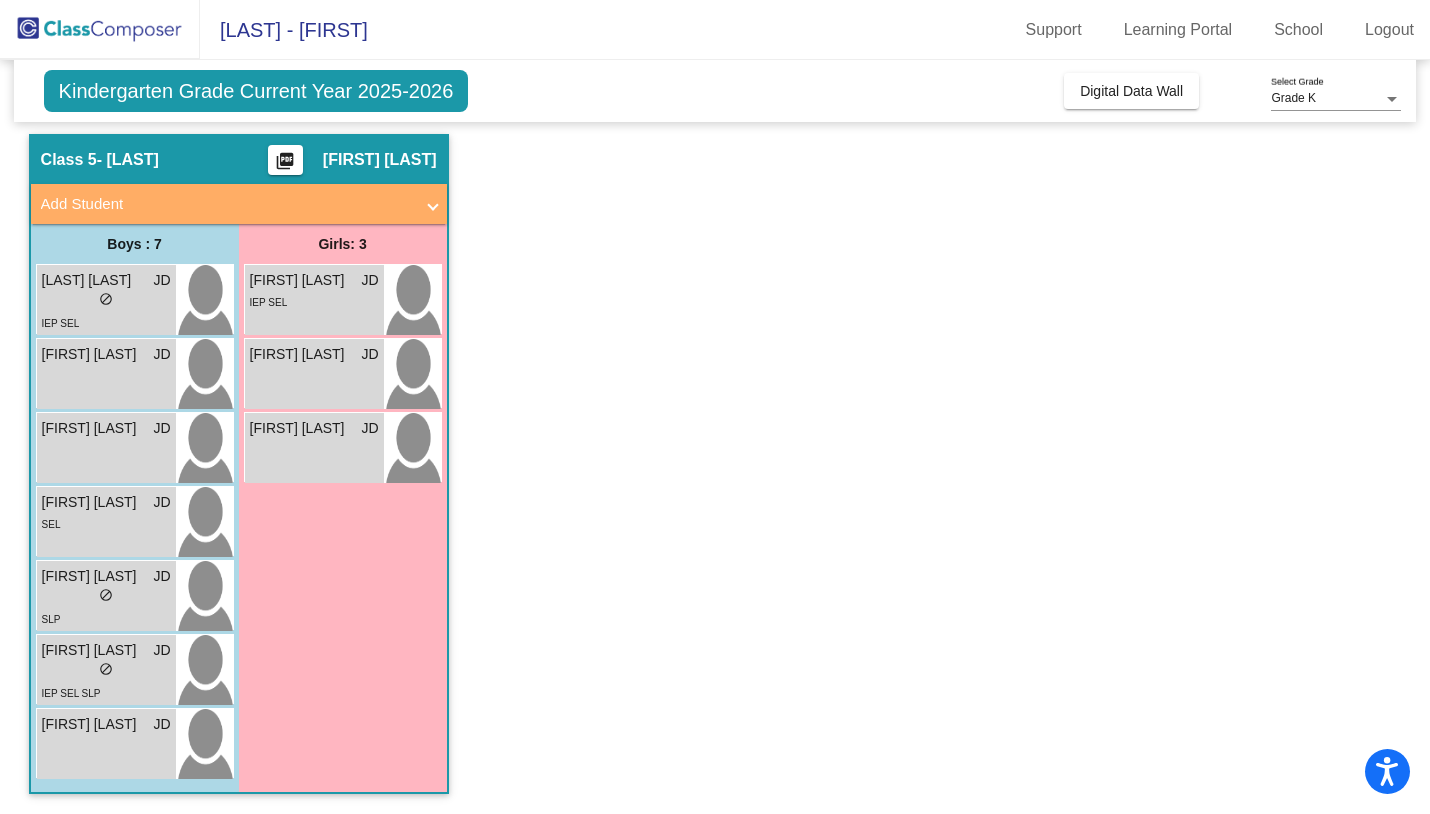 click on "[FIRST] [LAST] [FIRST] lock do_not_disturb_alt" at bounding box center [106, 744] 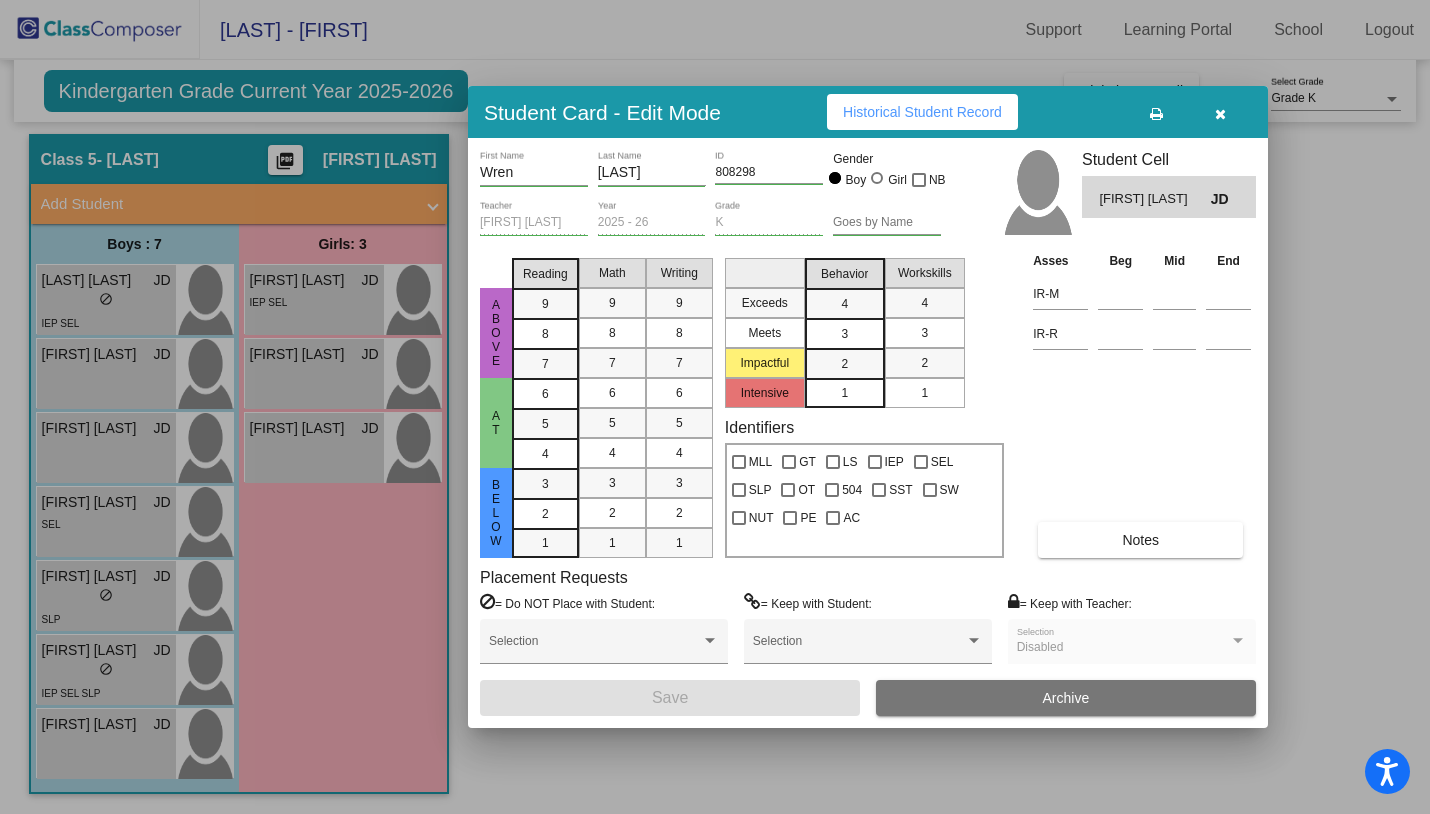 click on "Historical Student Record" at bounding box center (922, 112) 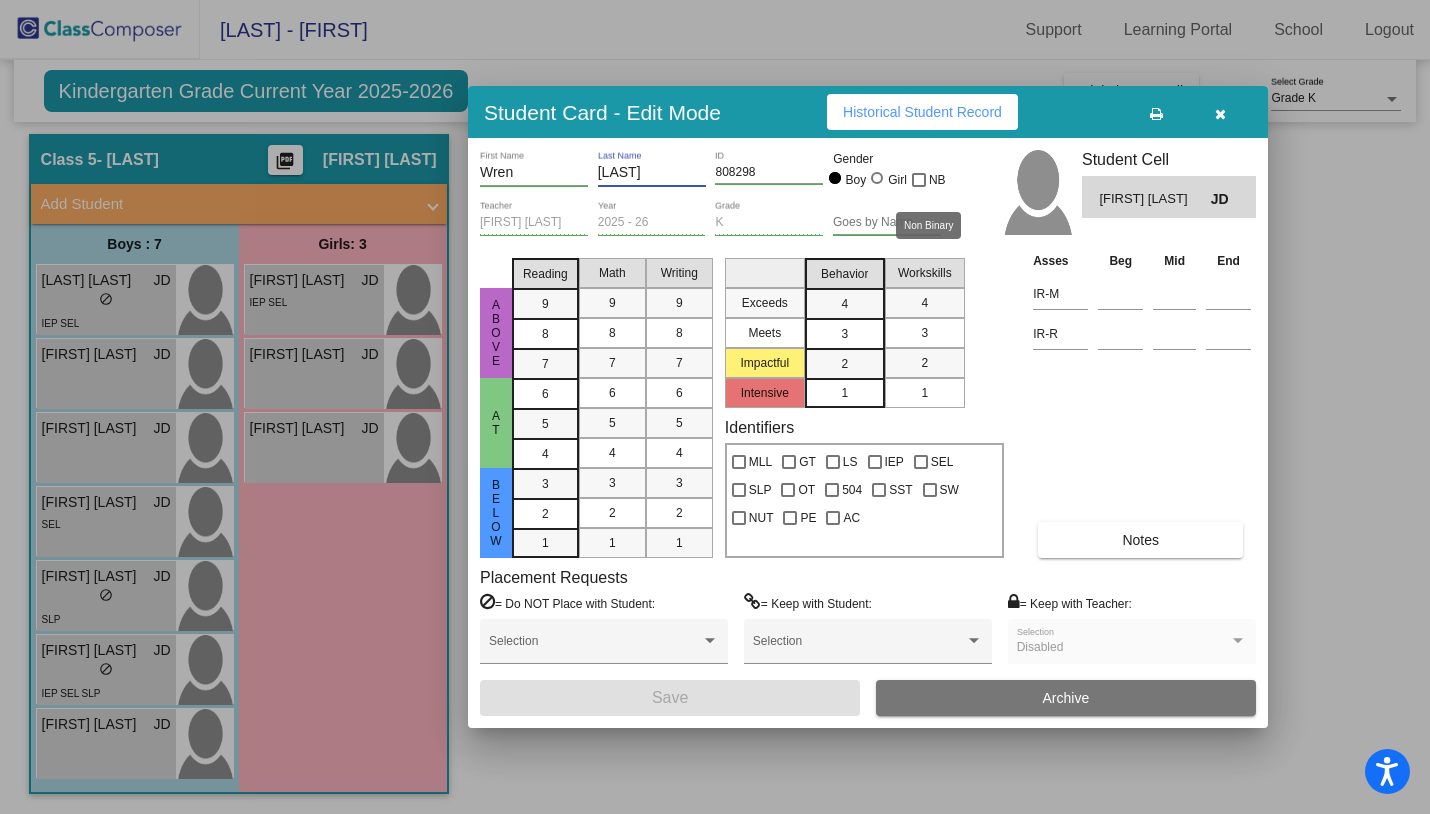 drag, startPoint x: 682, startPoint y: 173, endPoint x: 1007, endPoint y: 187, distance: 325.3014 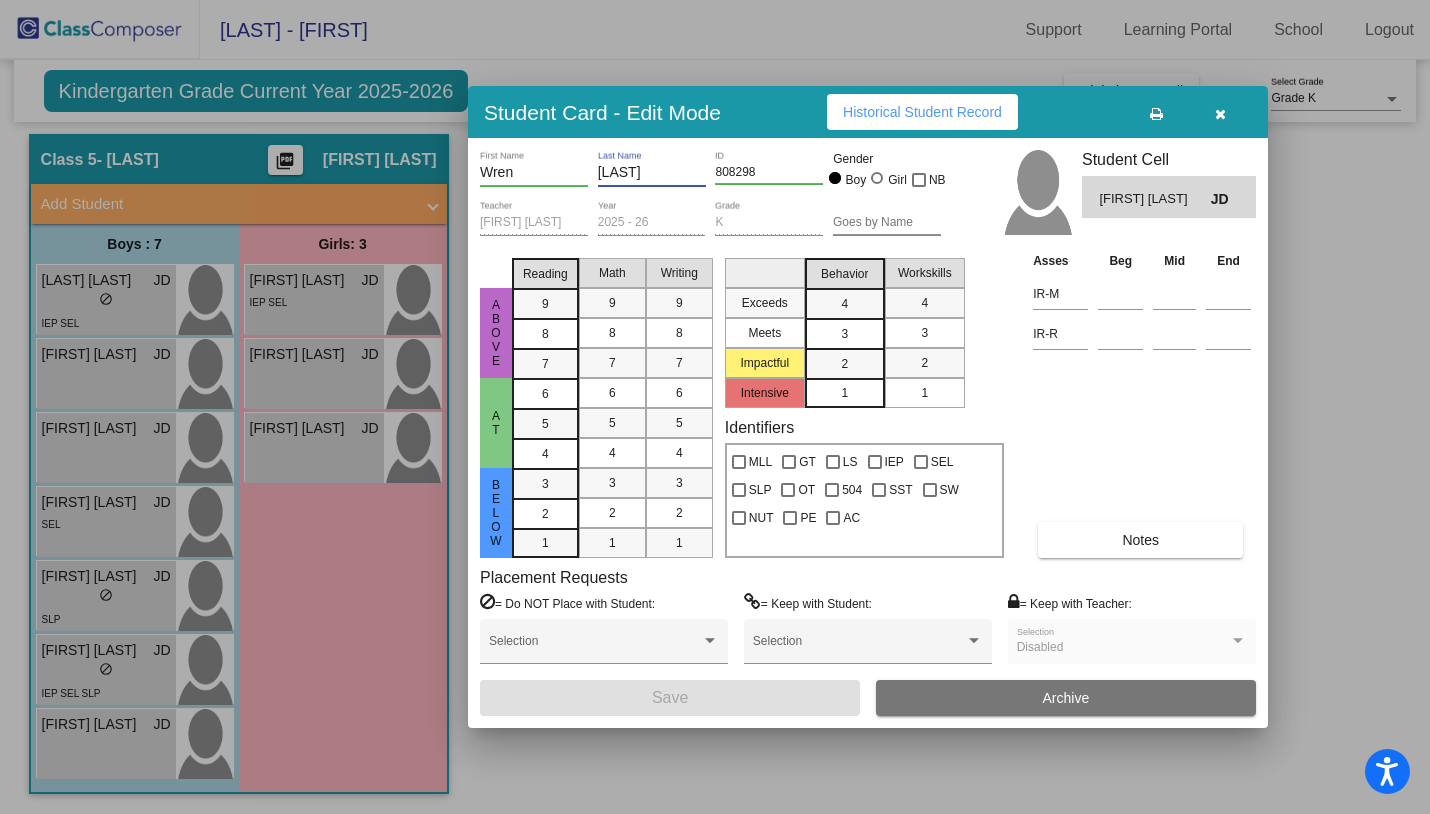 click at bounding box center [1220, 114] 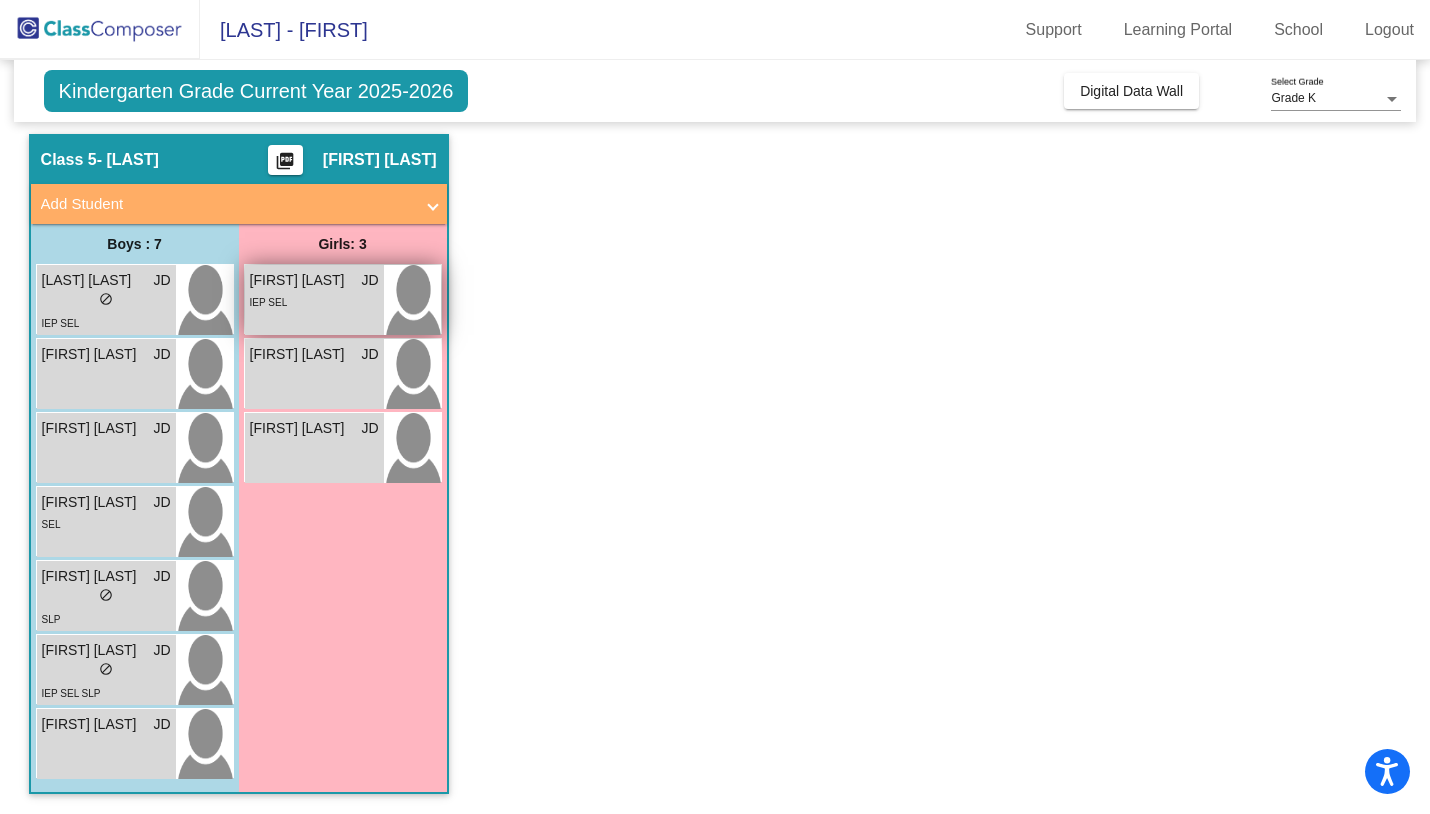 click on "IEP SEL" at bounding box center [314, 301] 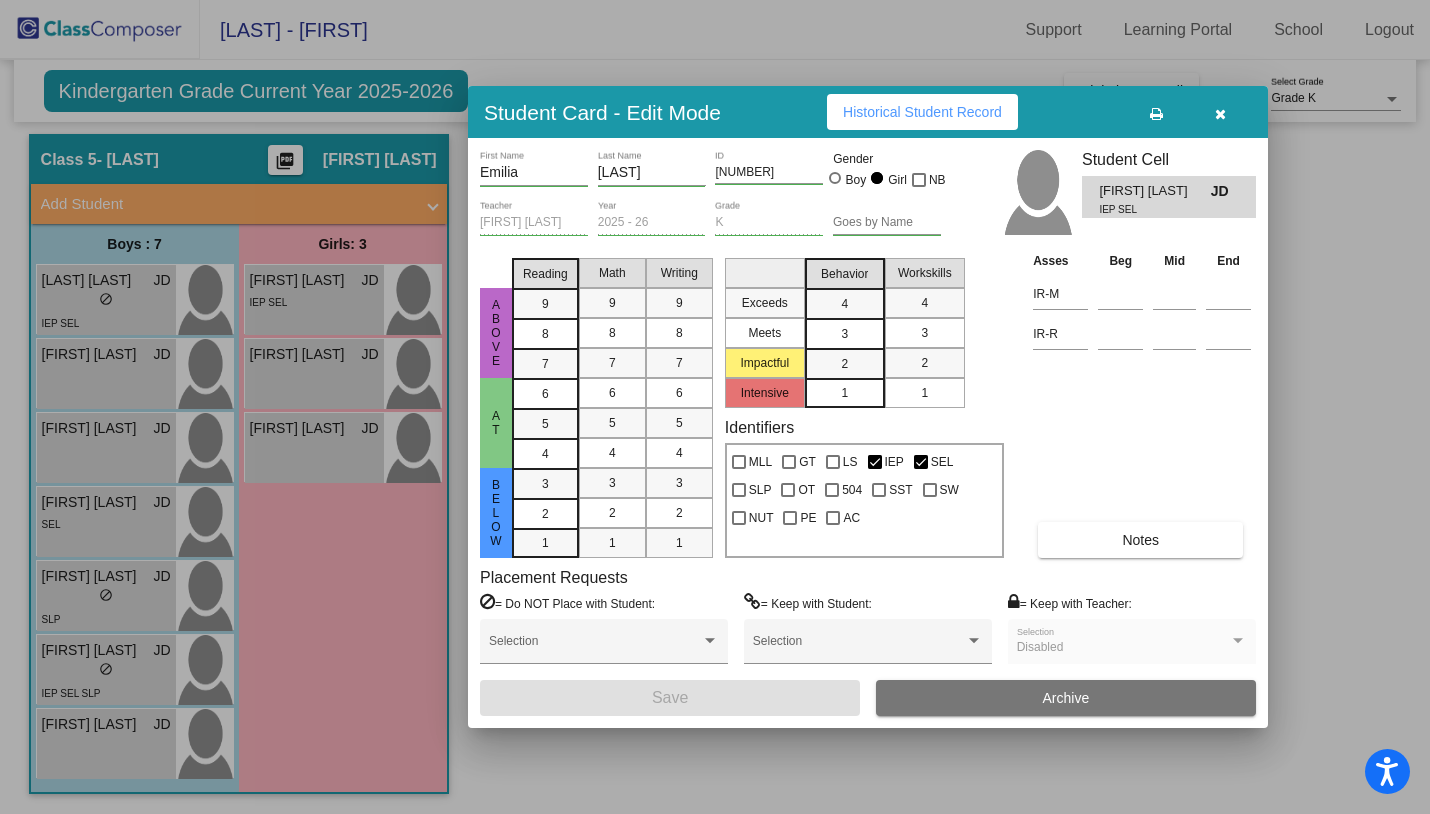 click on "Historical Student Record" at bounding box center [922, 112] 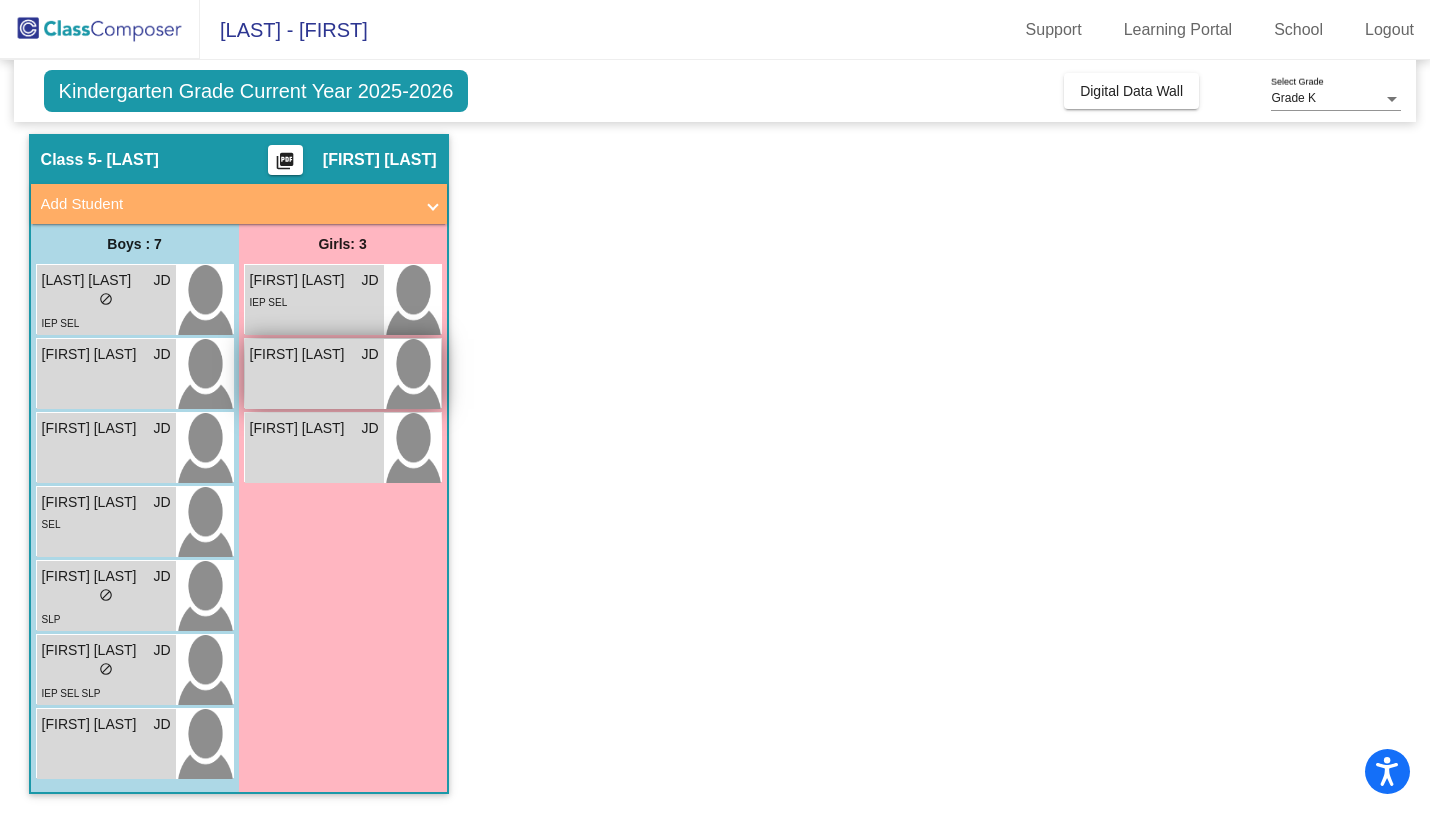 click on "[FIRST] [LAST]" at bounding box center [300, 354] 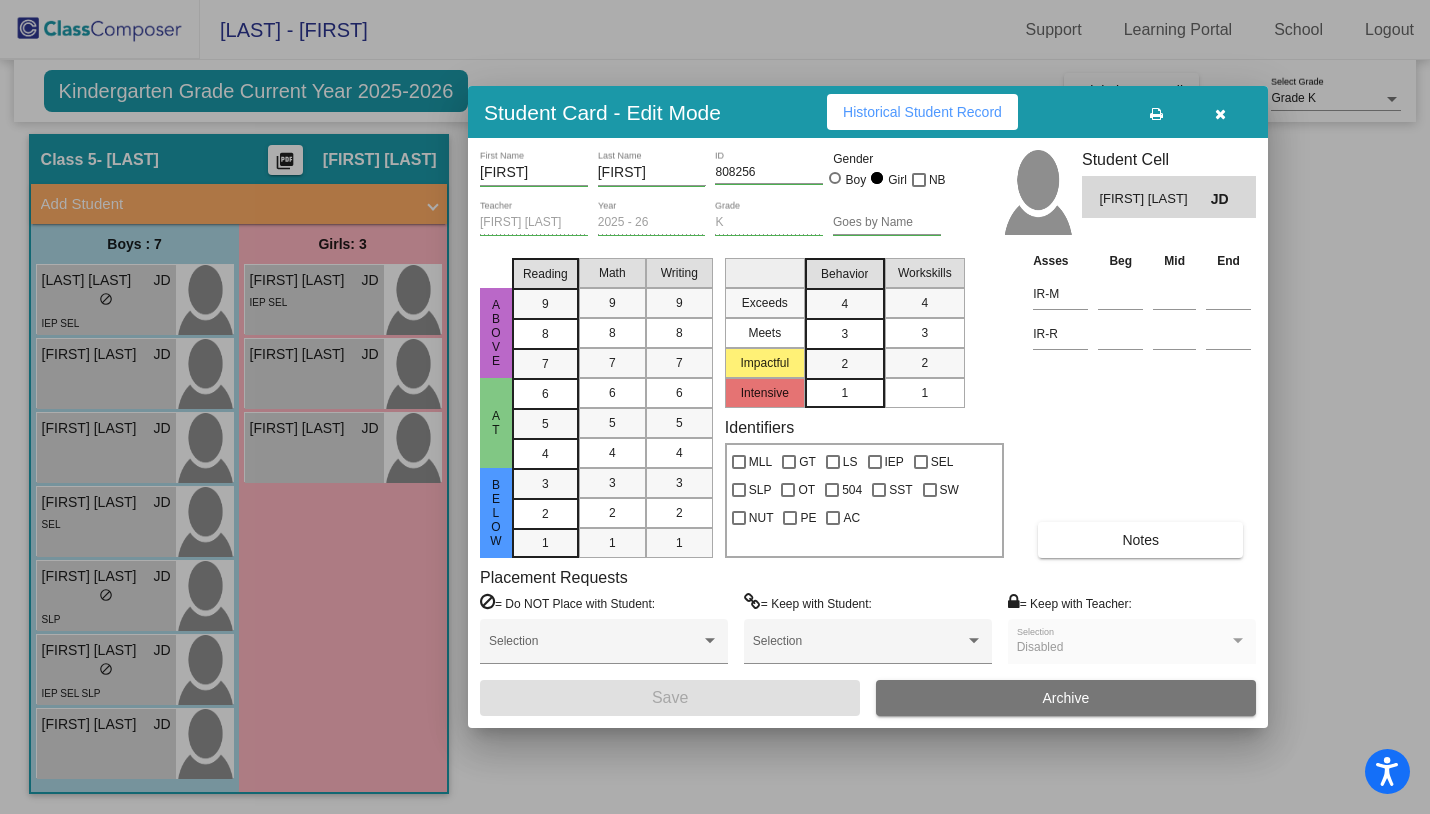 click on "Historical Student Record" at bounding box center (922, 112) 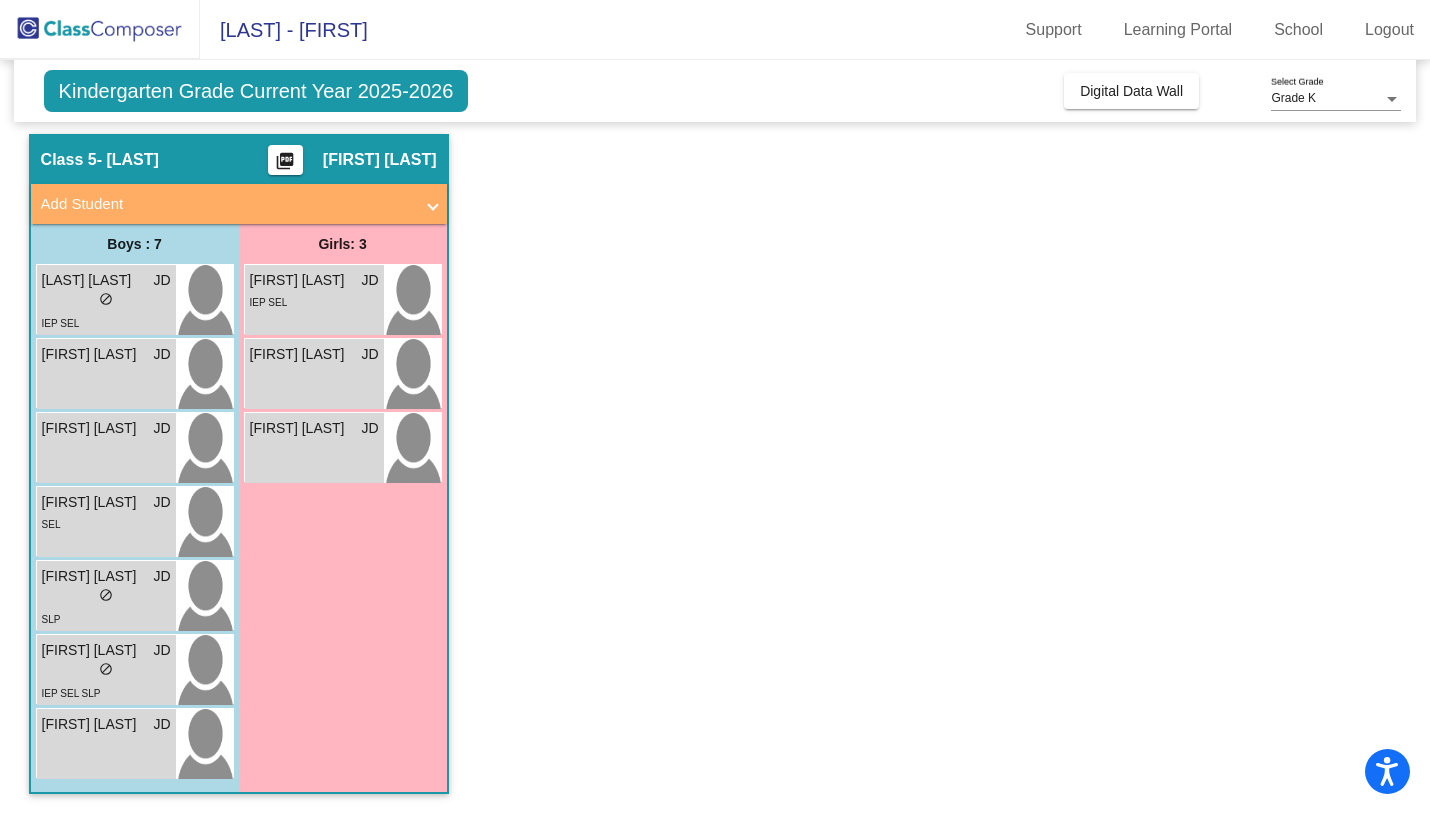 click on "[FIRST] [LAST] [FIRST] lock do_not_disturb_alt" at bounding box center (314, 448) 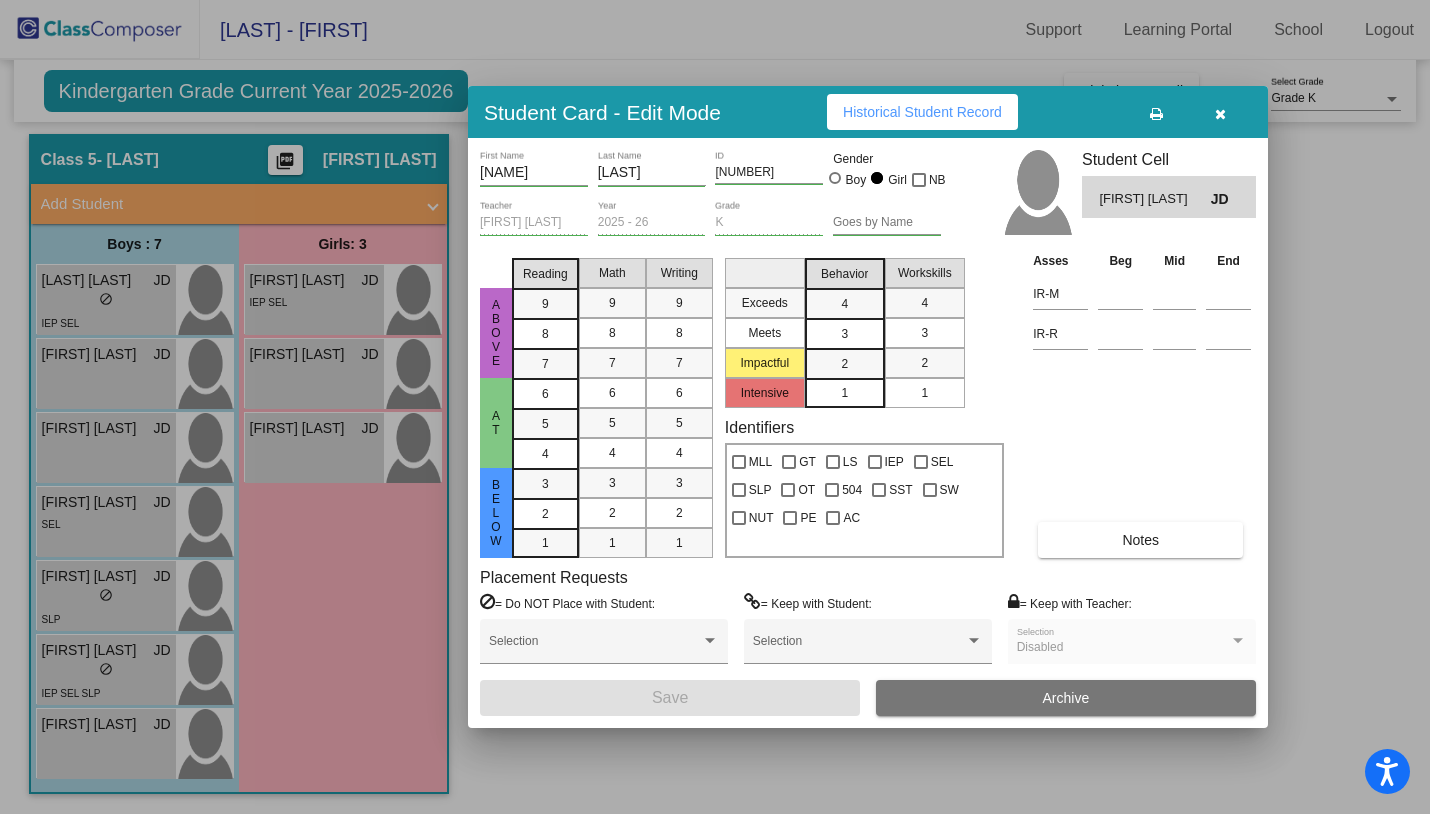 click on "Historical Student Record" at bounding box center (922, 112) 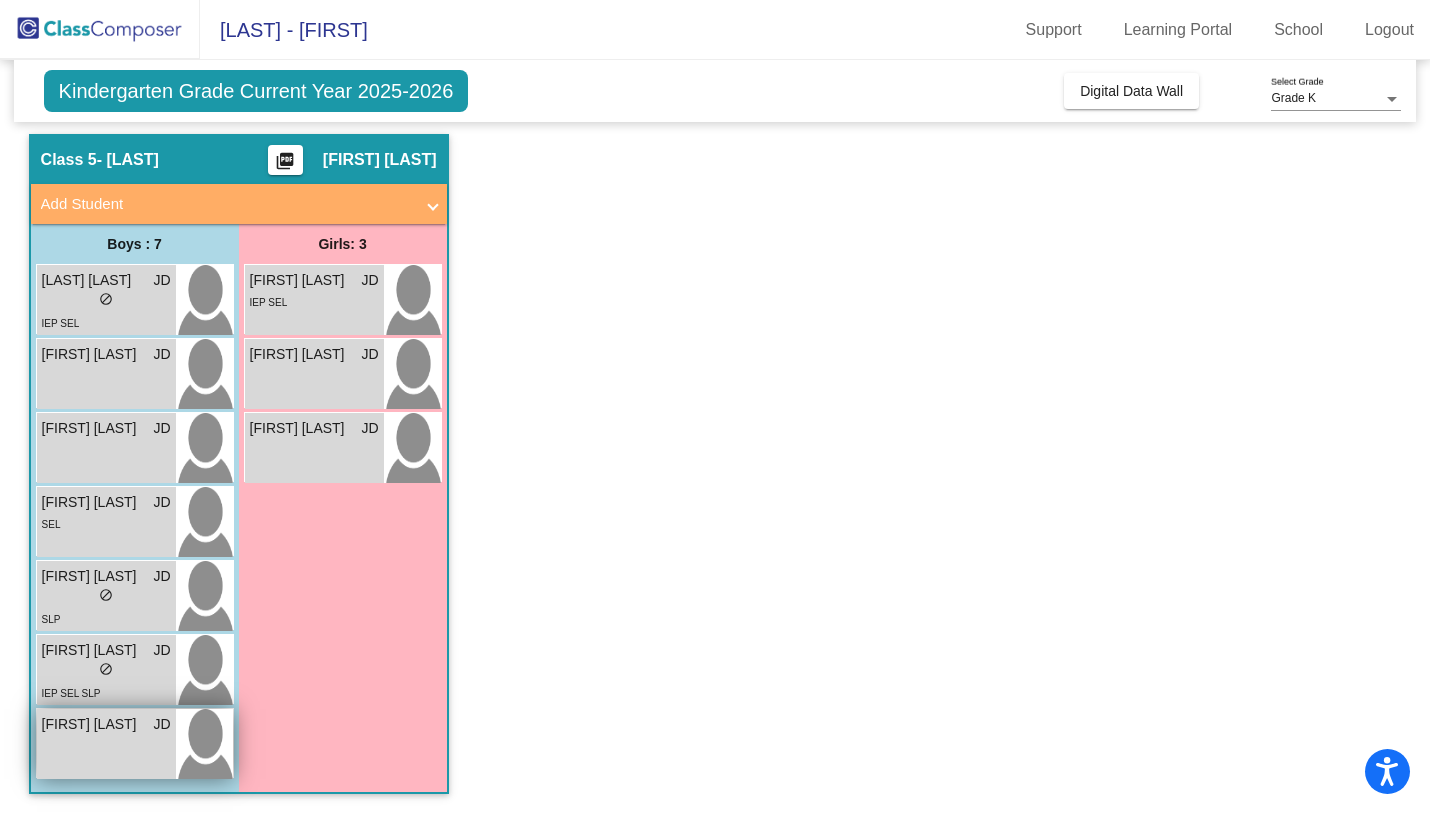 click on "[FIRST] [LAST] [FIRST] lock do_not_disturb_alt" at bounding box center (106, 744) 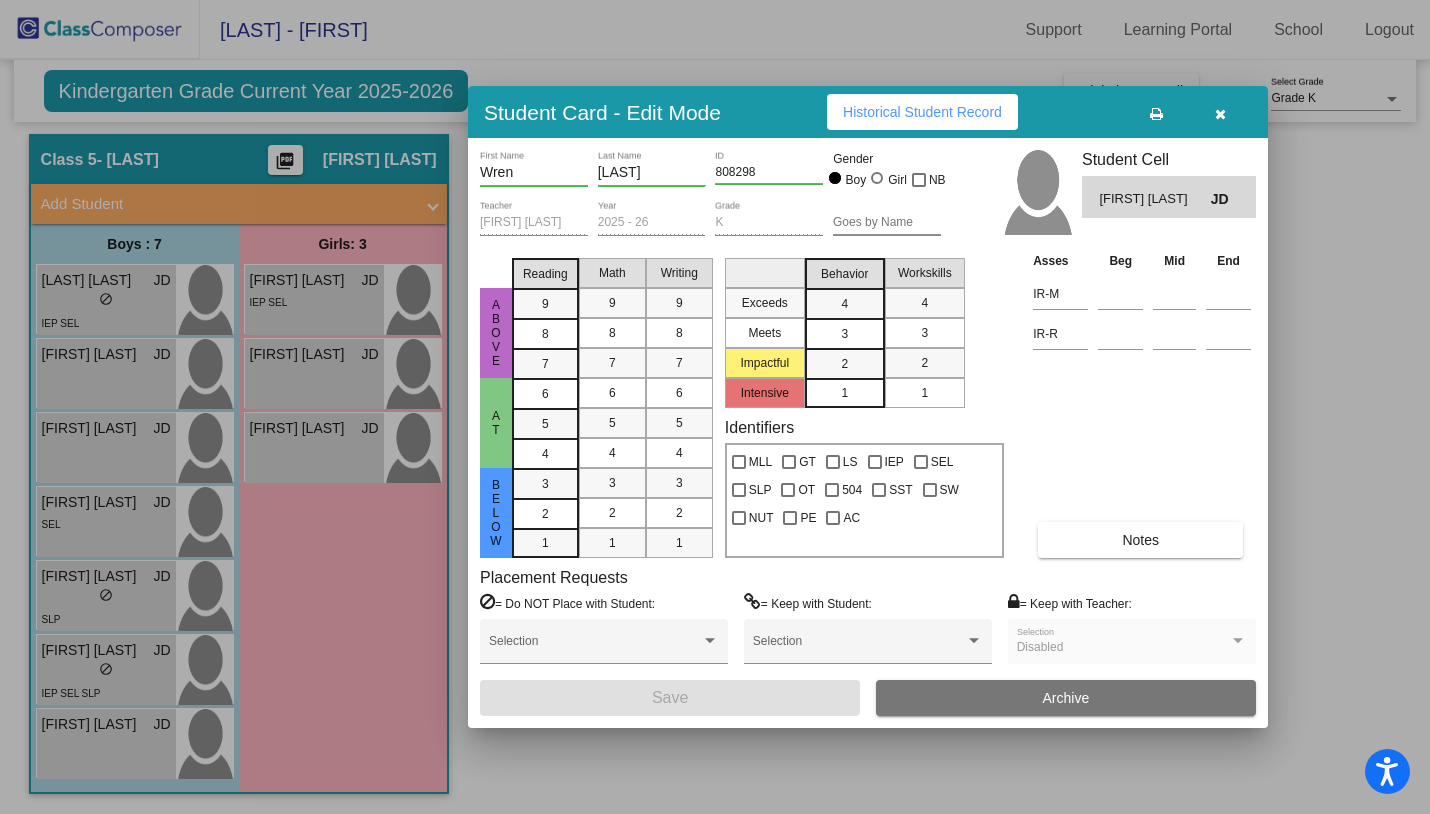 click on "Historical Student Record" at bounding box center [922, 112] 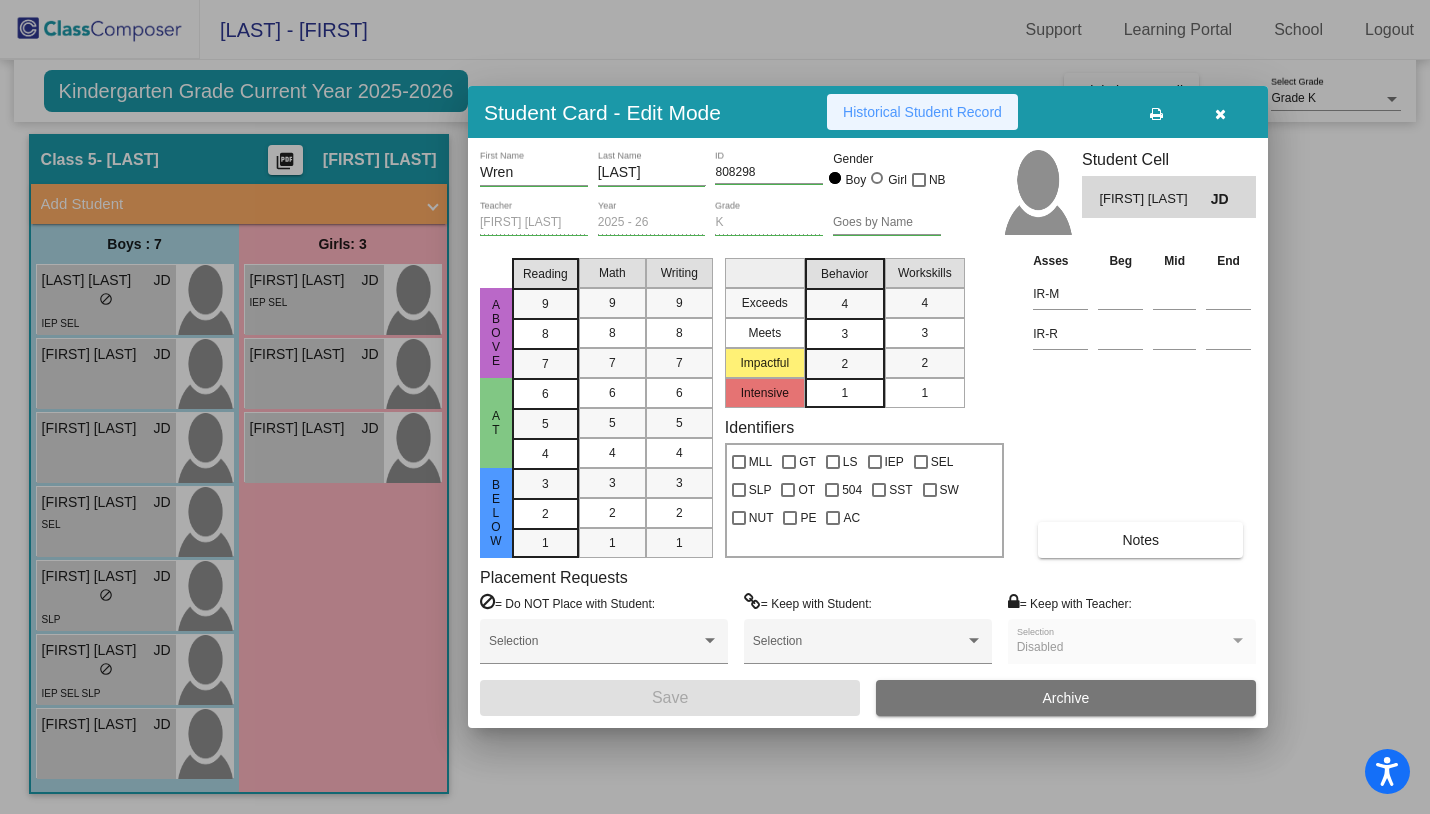 click on "Historical Student Record" at bounding box center [922, 112] 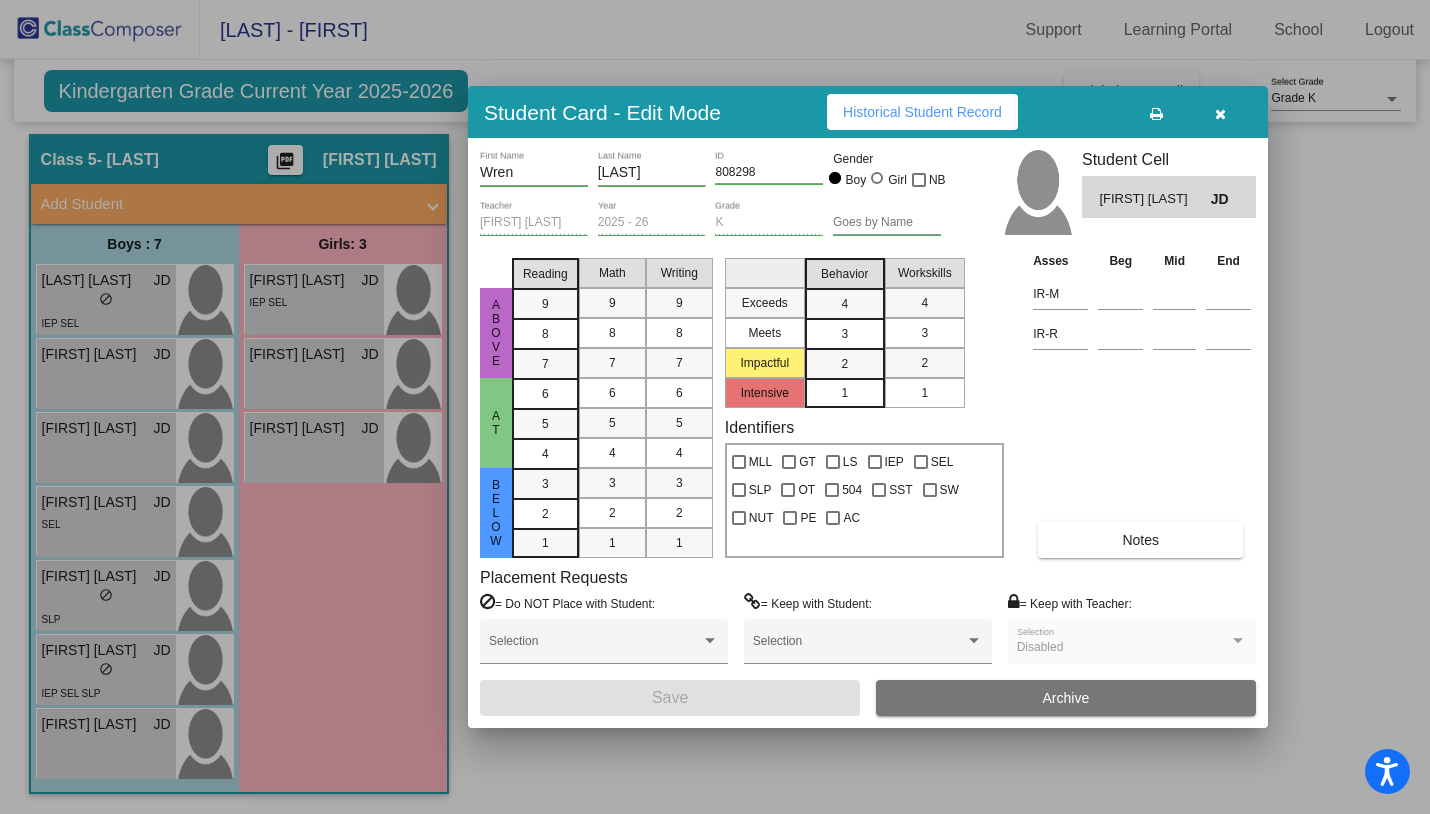 click at bounding box center (1220, 114) 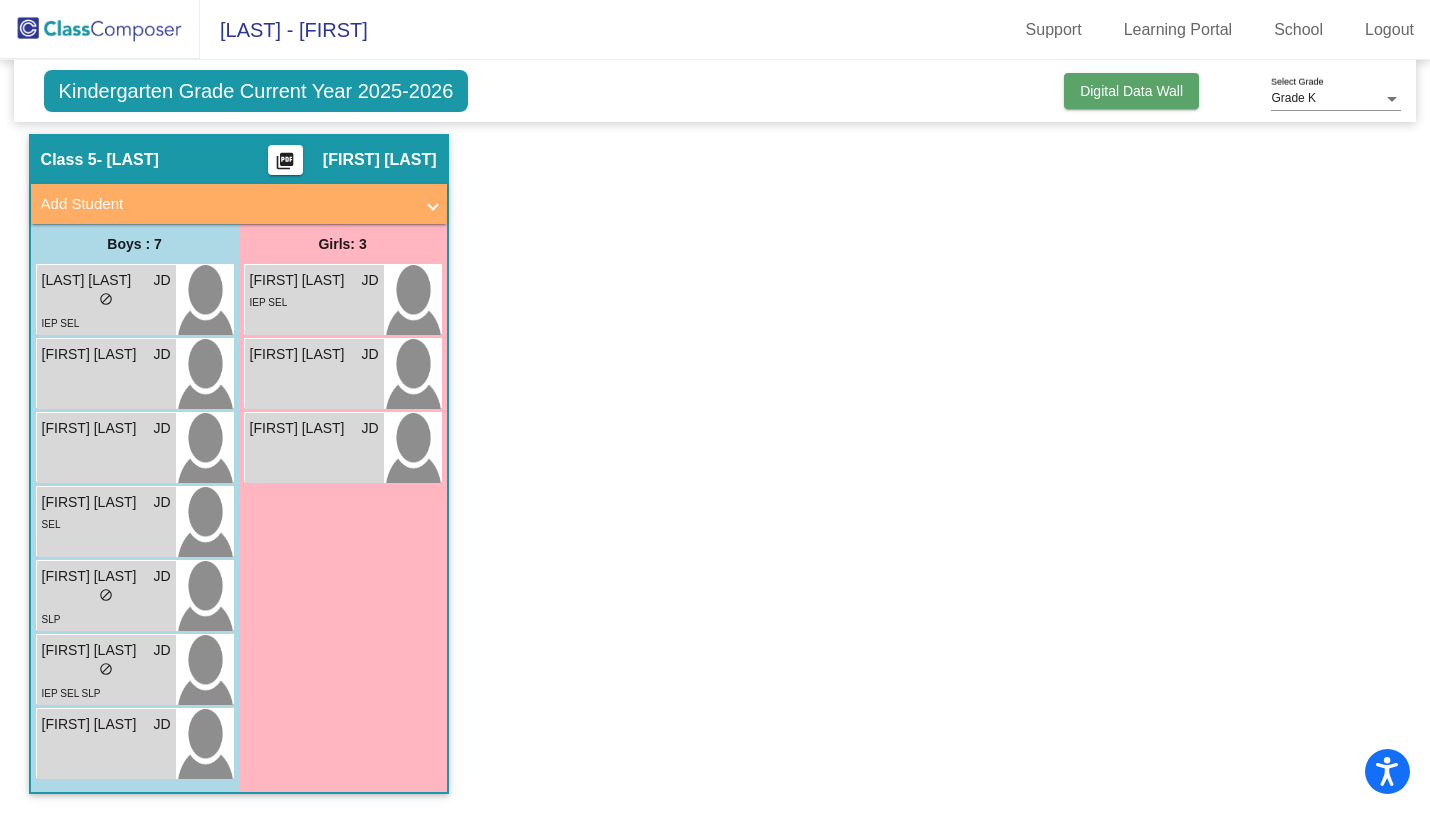 click on "Digital Data Wall" 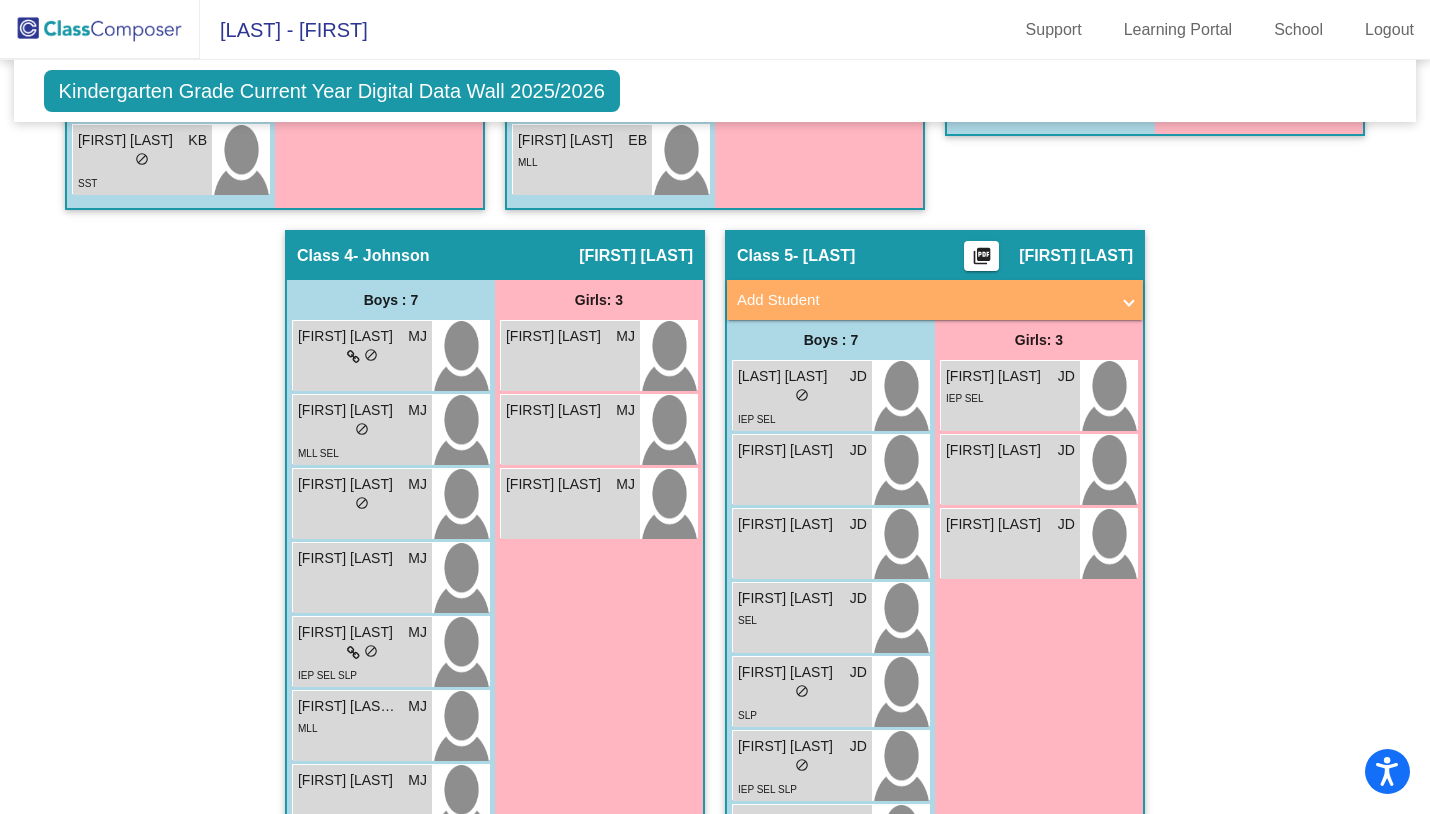 scroll, scrollTop: 950, scrollLeft: 0, axis: vertical 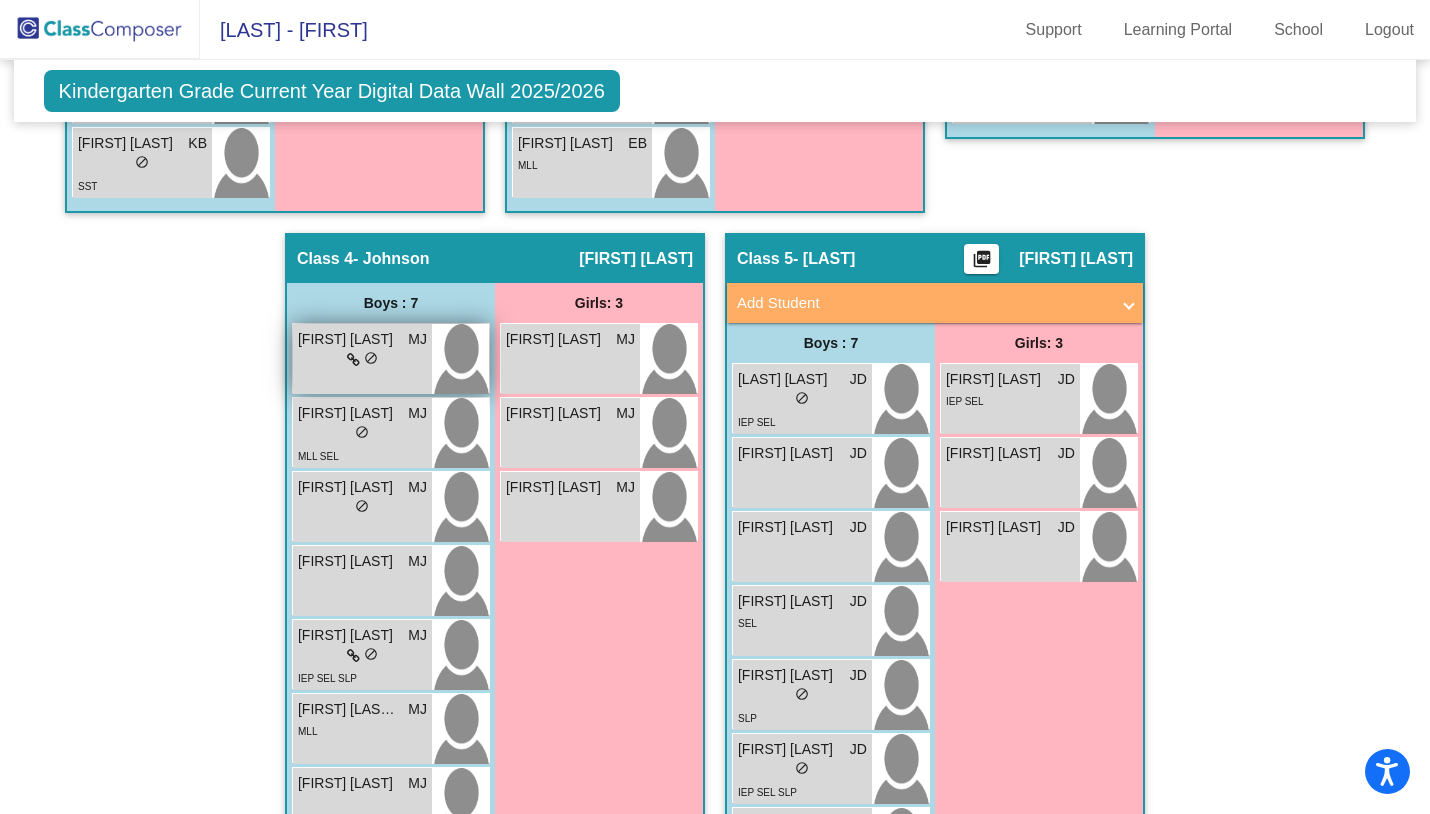 click on "lock do_not_disturb_alt" at bounding box center [362, 360] 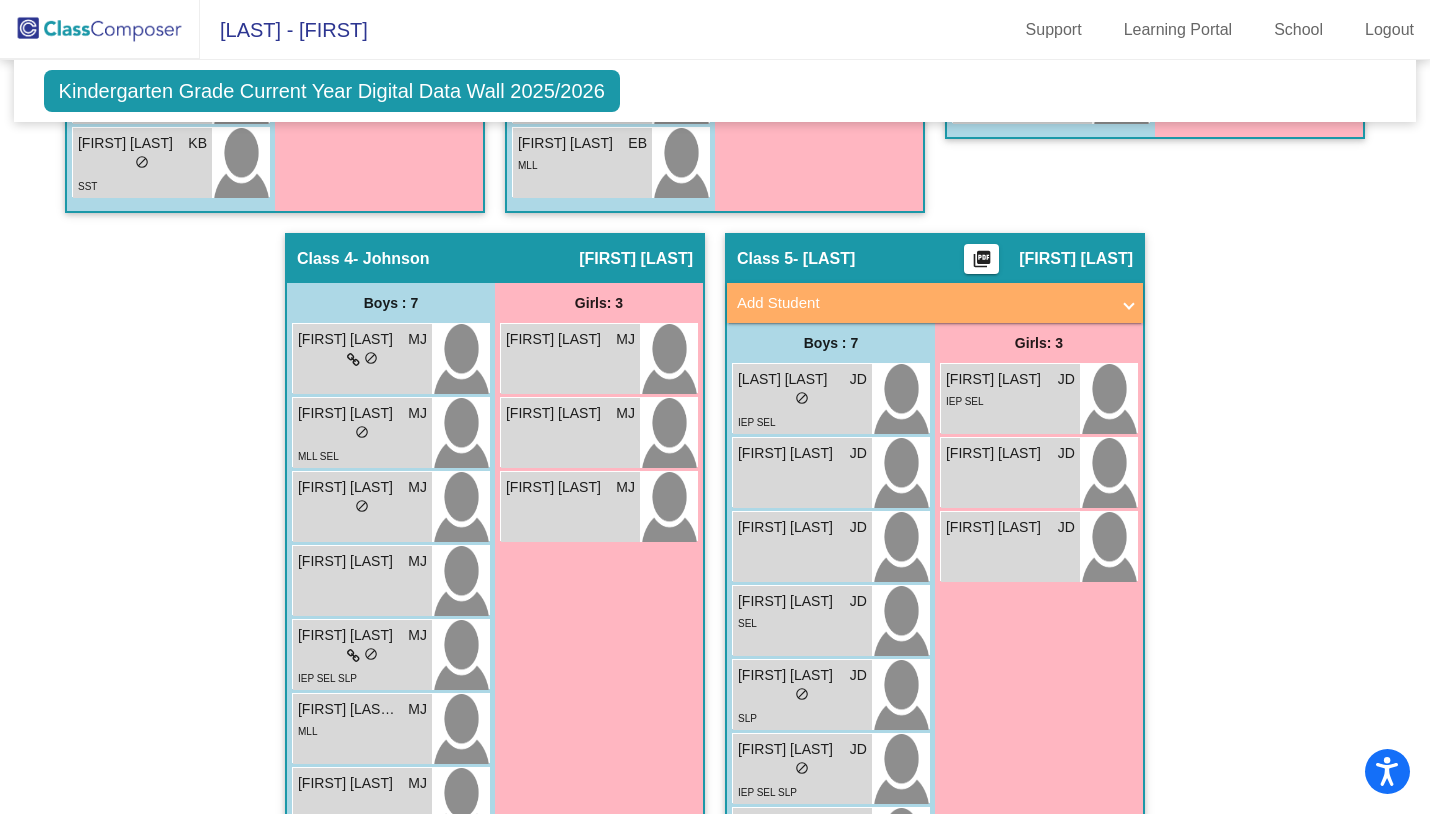 click on "Add Student First Name Last Name Student Id (Recommended) Boy Girl Non Binary Add Close Boys : 2 [FIRST] [LAST] lock do_not_disturb_alt [FIRST] [LAST] lock do_not_disturb_alt GT Girls: 1 [FIRST] [LAST] lock do_not_disturb_alt SLP OT Class 1 - Bankston picture_as_pdf [FIRST] [LAST] Add Student First Name Last Name Student Id (Recommended) Boy Girl Non Binary Add Close Boys : 7 [FIRST] [LAST] KB lock do_not_disturb_alt [FIRST] [LAST] KB lock do_not_disturb_alt LS IEP SEL [FIRST] [LAST] KB lock do_not_disturb_alt [FIRST] [LAST] KB lock do_not_disturb_alt [FIRST] [LAST] KB lock do_not_disturb_alt [FIRST] [LAST] KB lock do_not_disturb_alt LS IEP [FIRST] [LAST] KB lock do_not_disturb_alt SST Girls: 3 [FIRST] [LAST] KB lock do_not_disturb_alt SLP [FIRST] [LAST] KB lock do_not_disturb_alt SW [FIRST] [LAST] KB lock do_not_disturb_alt Class 2 - Bankston picture_as_pdf [FIRST] [LAST] Add Student First Name Last Name Student Id (Recommended) Boy" 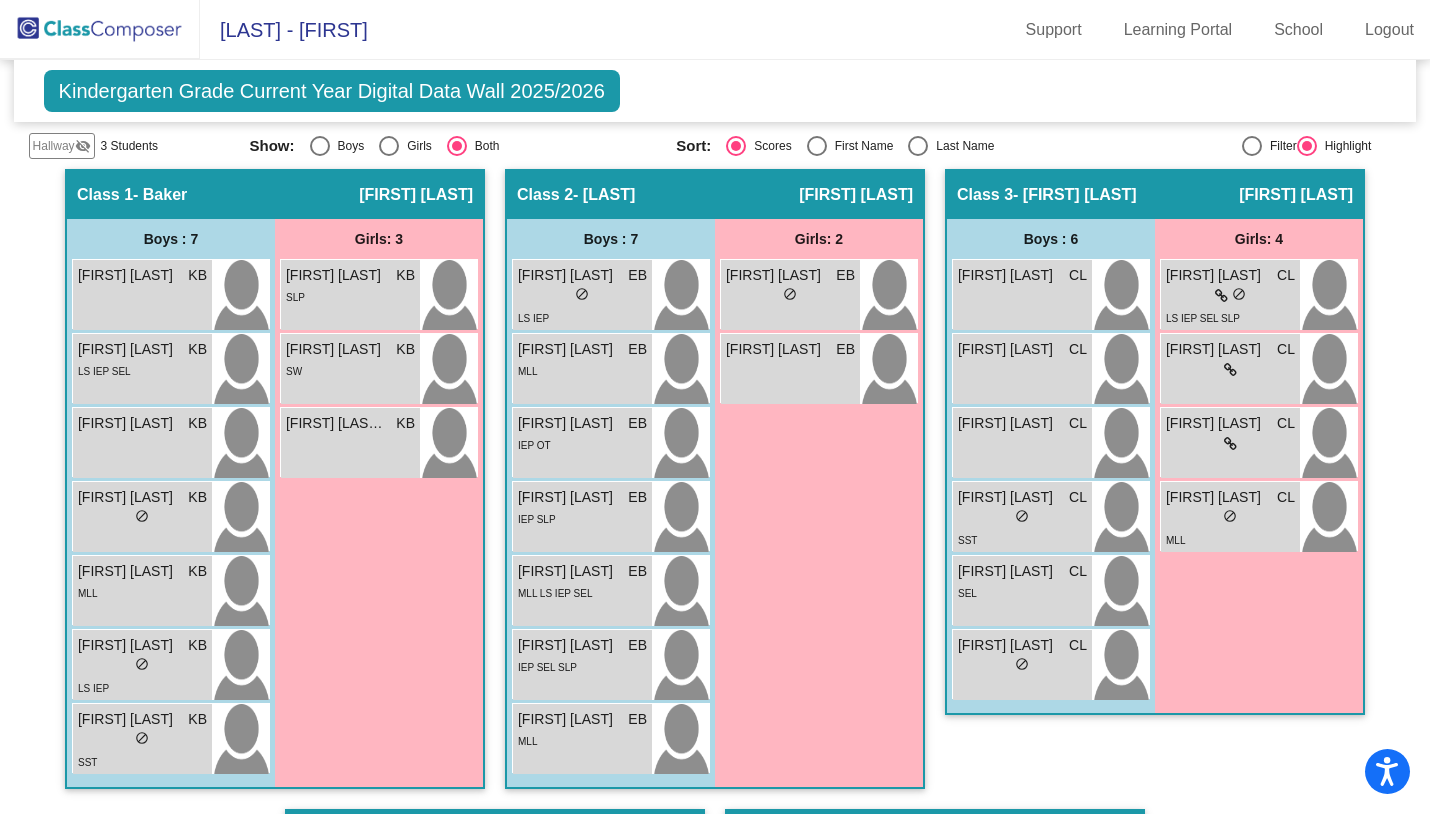 scroll, scrollTop: 375, scrollLeft: 0, axis: vertical 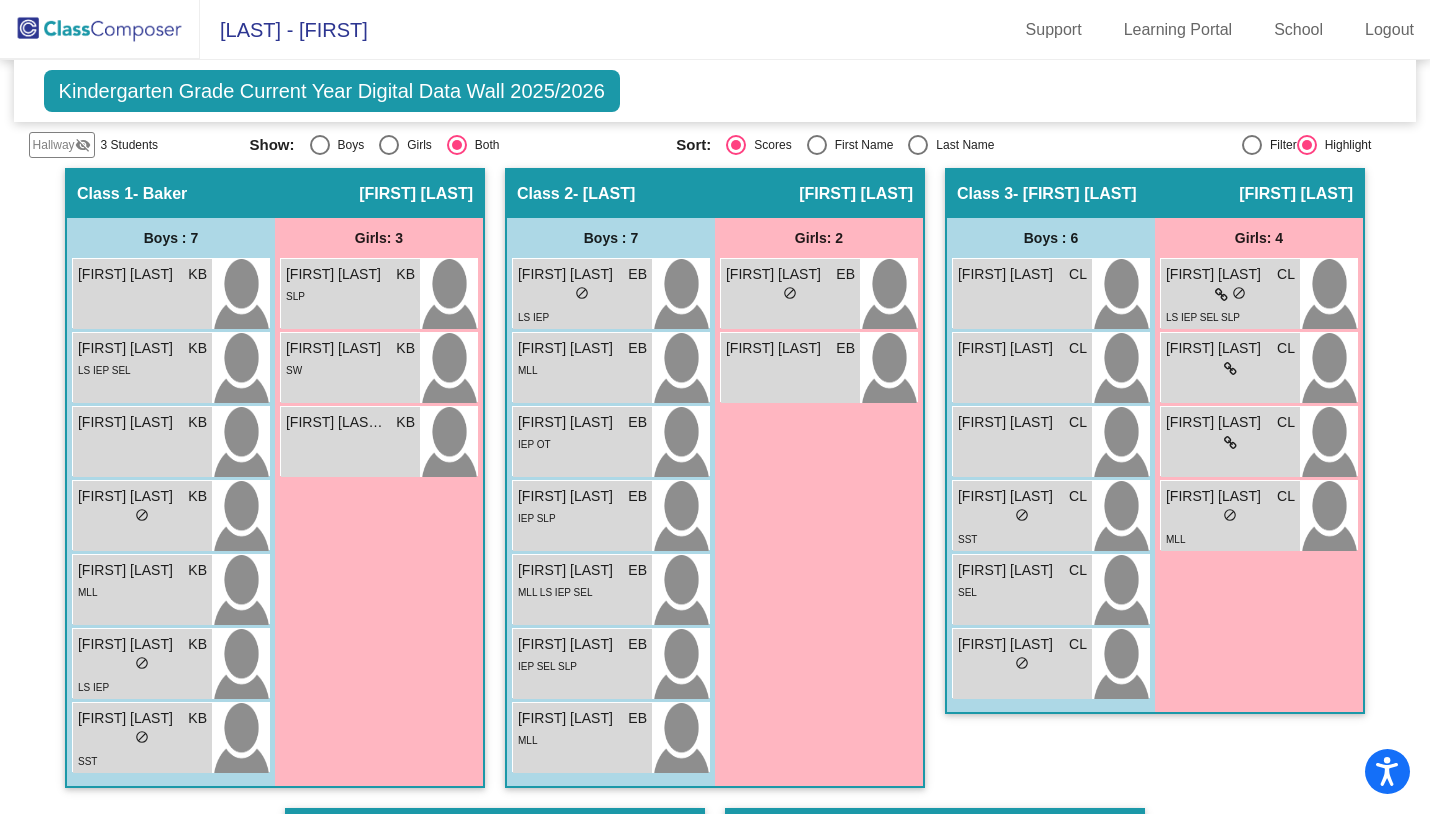click on "visibility_off" 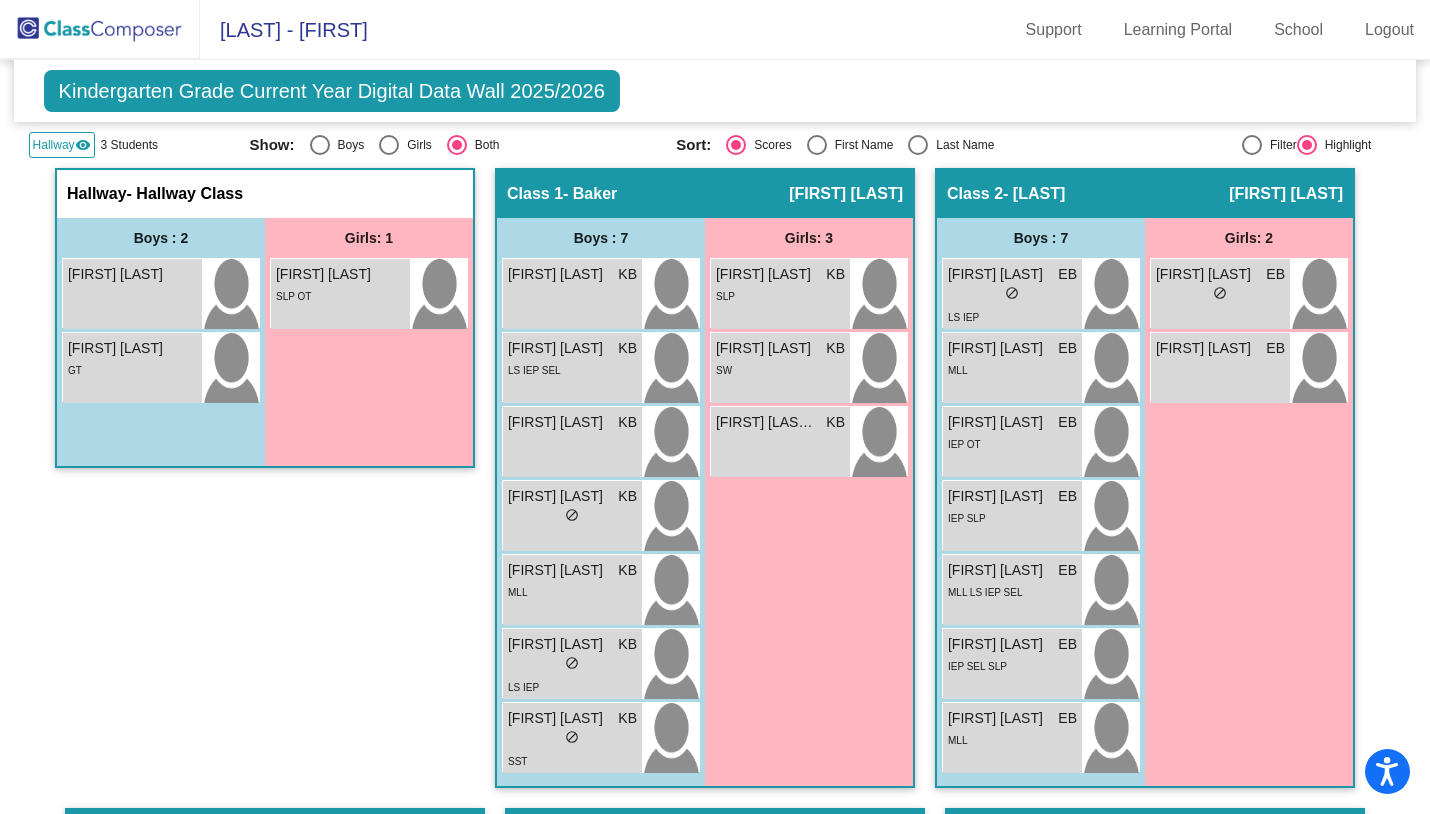 click on "visibility" 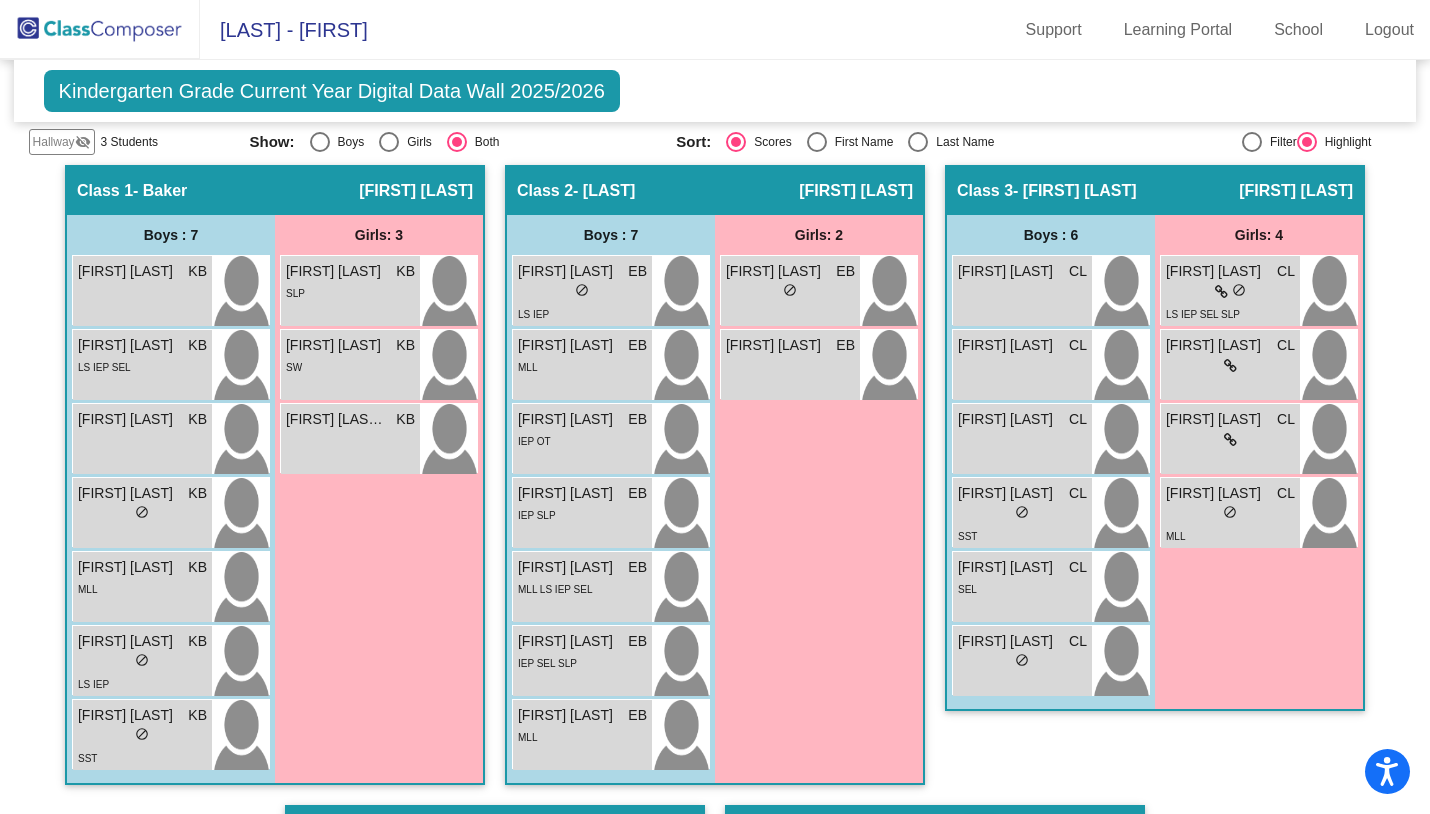 scroll, scrollTop: 387, scrollLeft: 0, axis: vertical 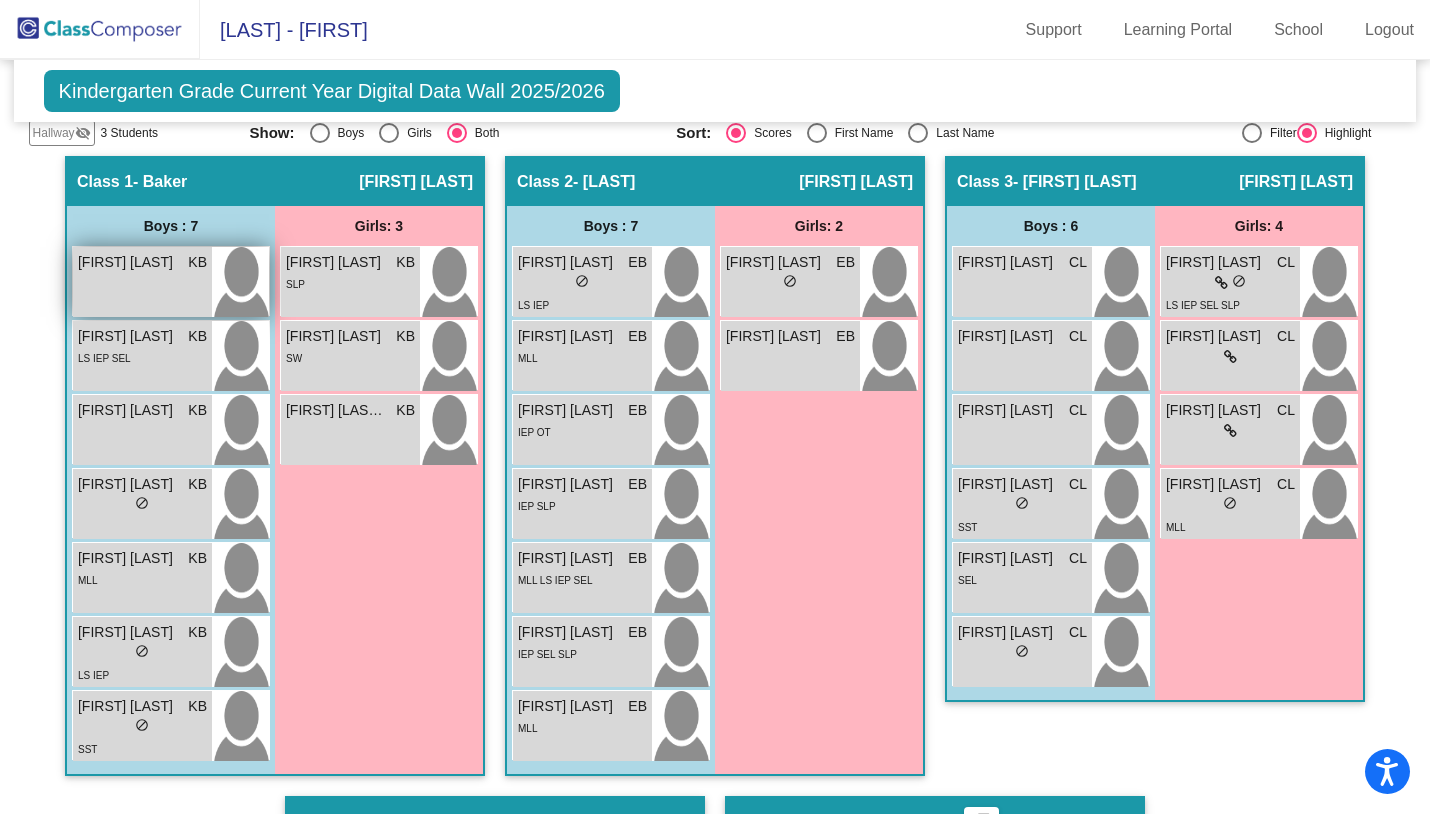 click on "[FIRST] [LAST] KB lock do_not_disturb_alt" at bounding box center (142, 282) 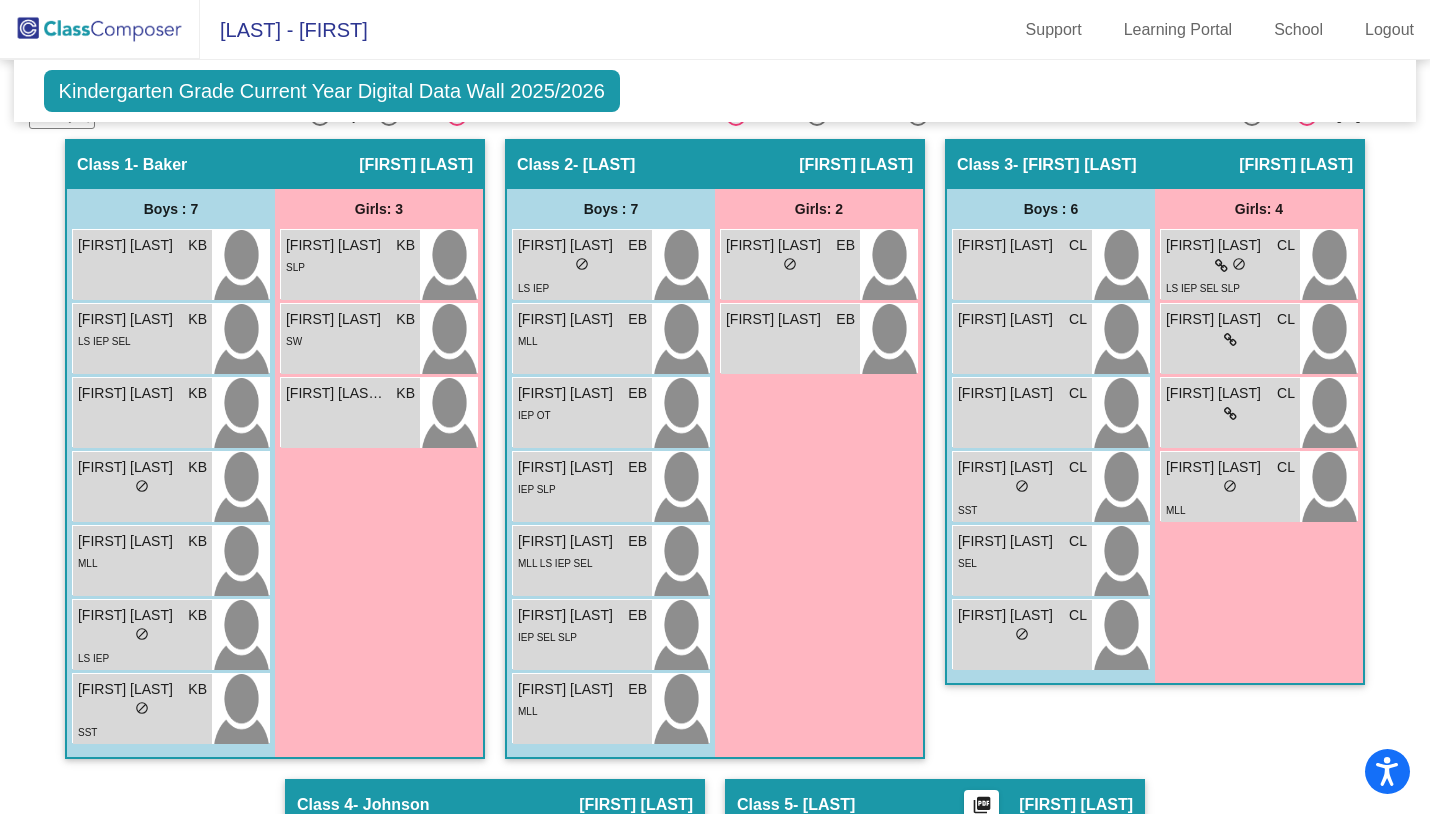 scroll, scrollTop: 421, scrollLeft: 0, axis: vertical 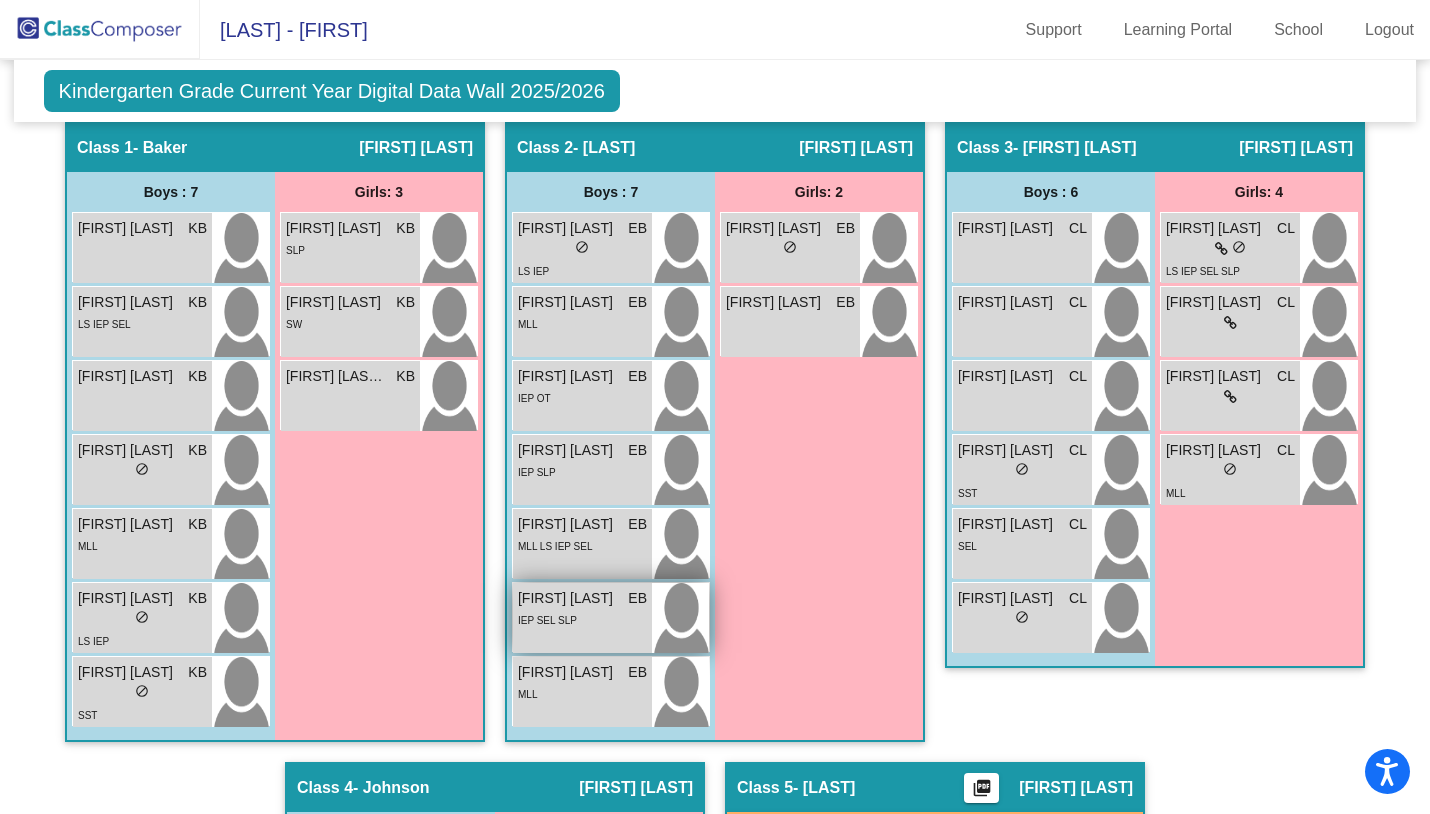 click on "IEP SEL SLP" at bounding box center [582, 619] 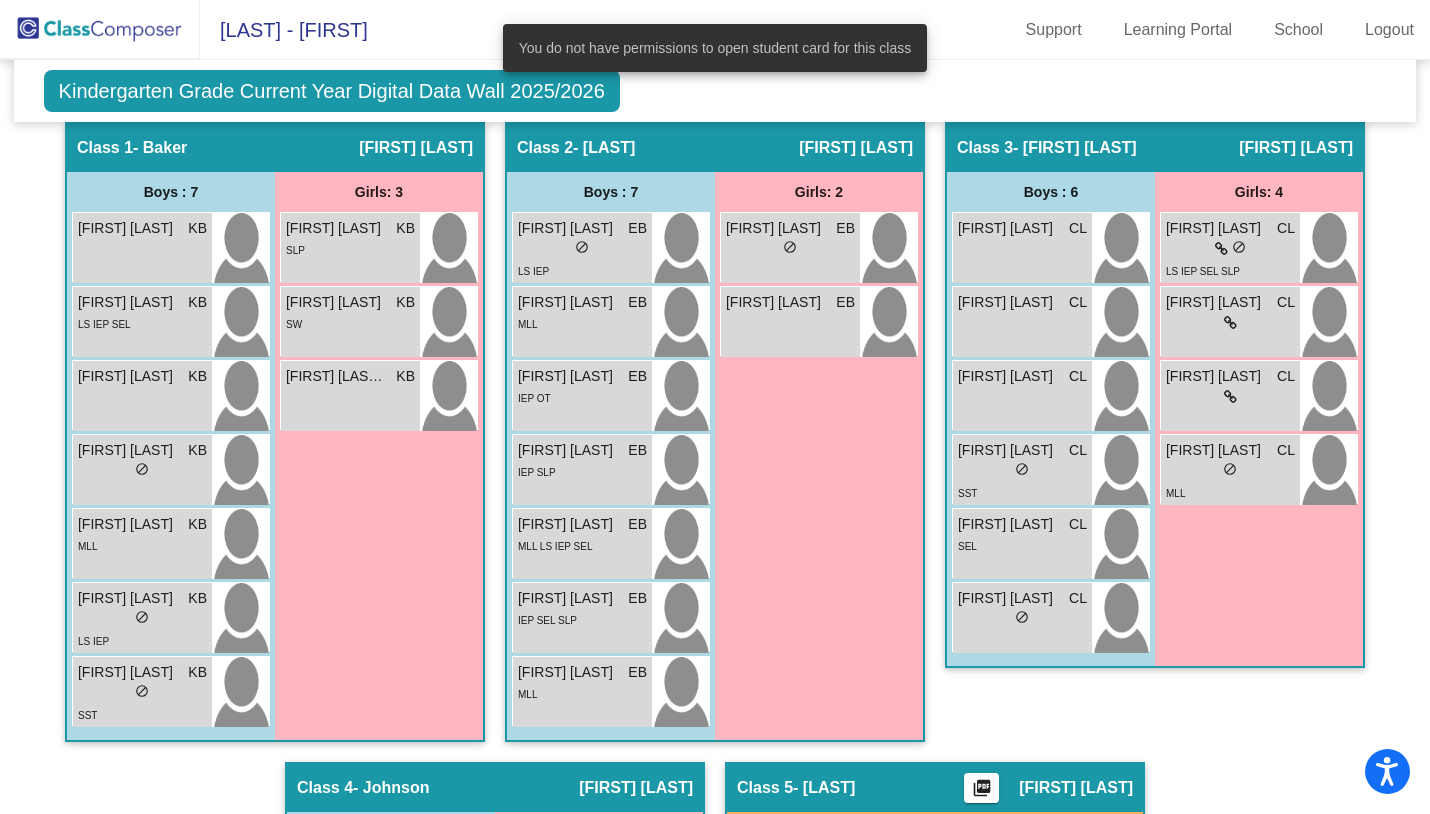 click on "Girls: 2 [FIRST] [LAST] EB lock do_not_disturb_alt [FIRST] [LAST] EB lock do_not_disturb_alt" at bounding box center [0, 0] 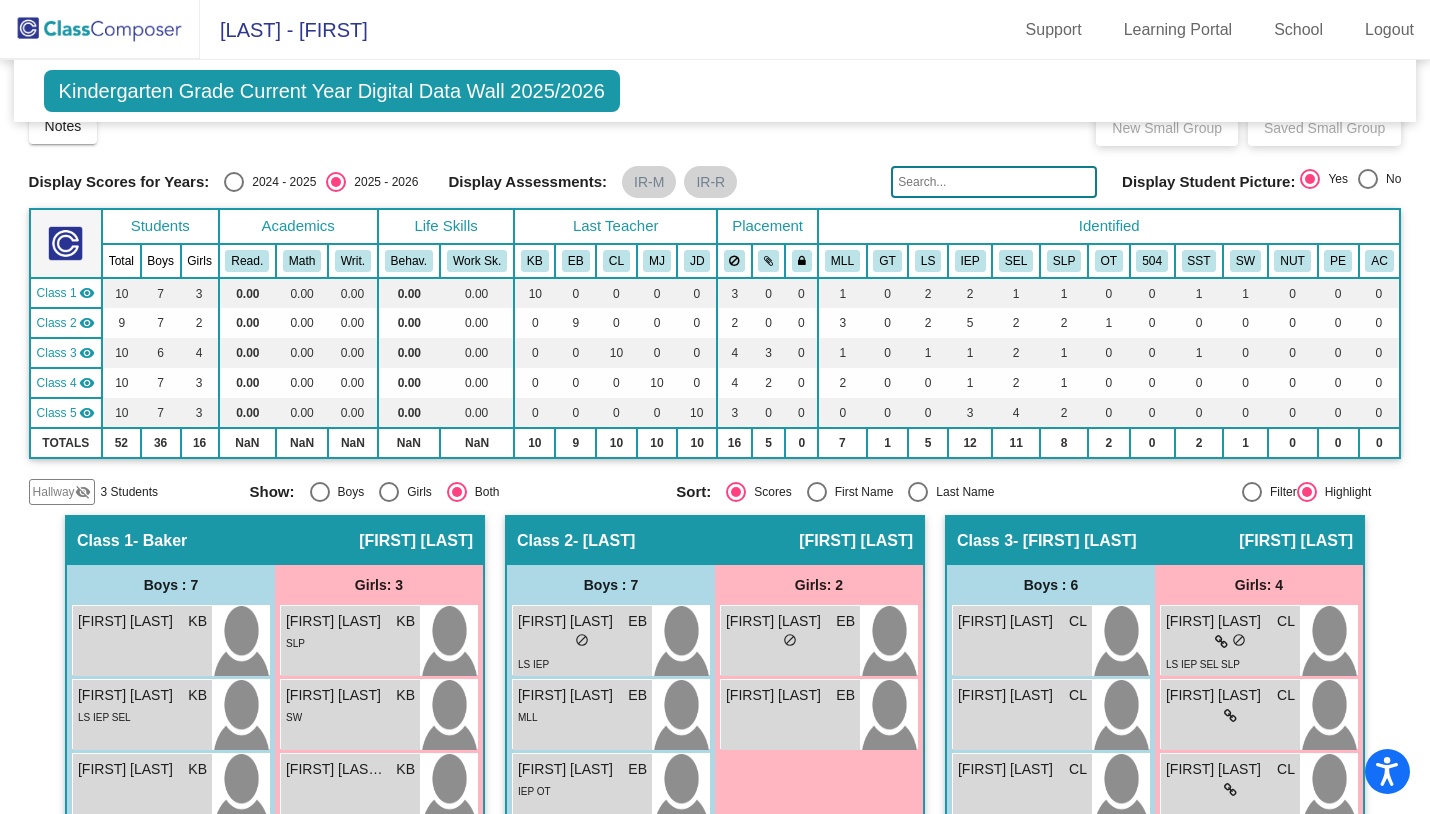 scroll, scrollTop: 26, scrollLeft: 0, axis: vertical 